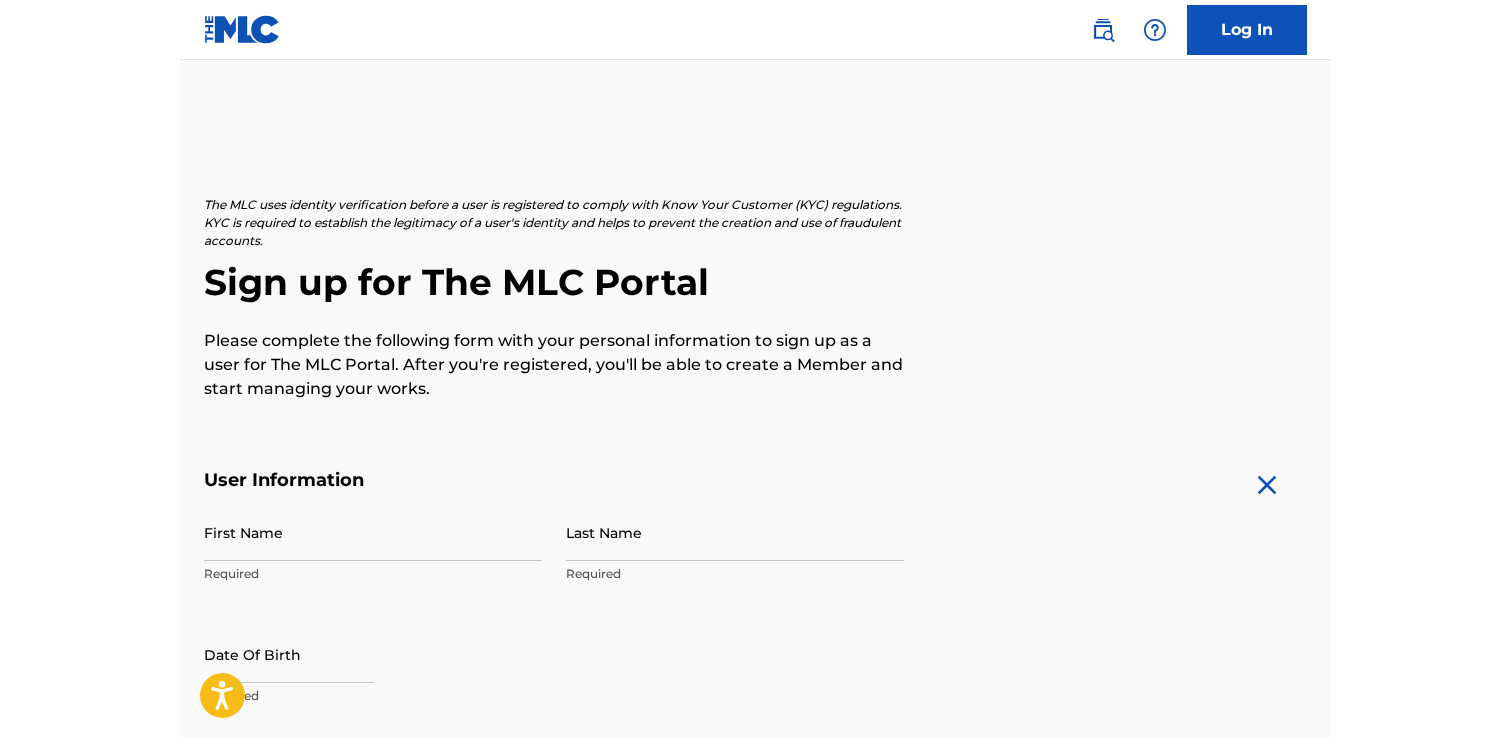 scroll, scrollTop: 0, scrollLeft: 0, axis: both 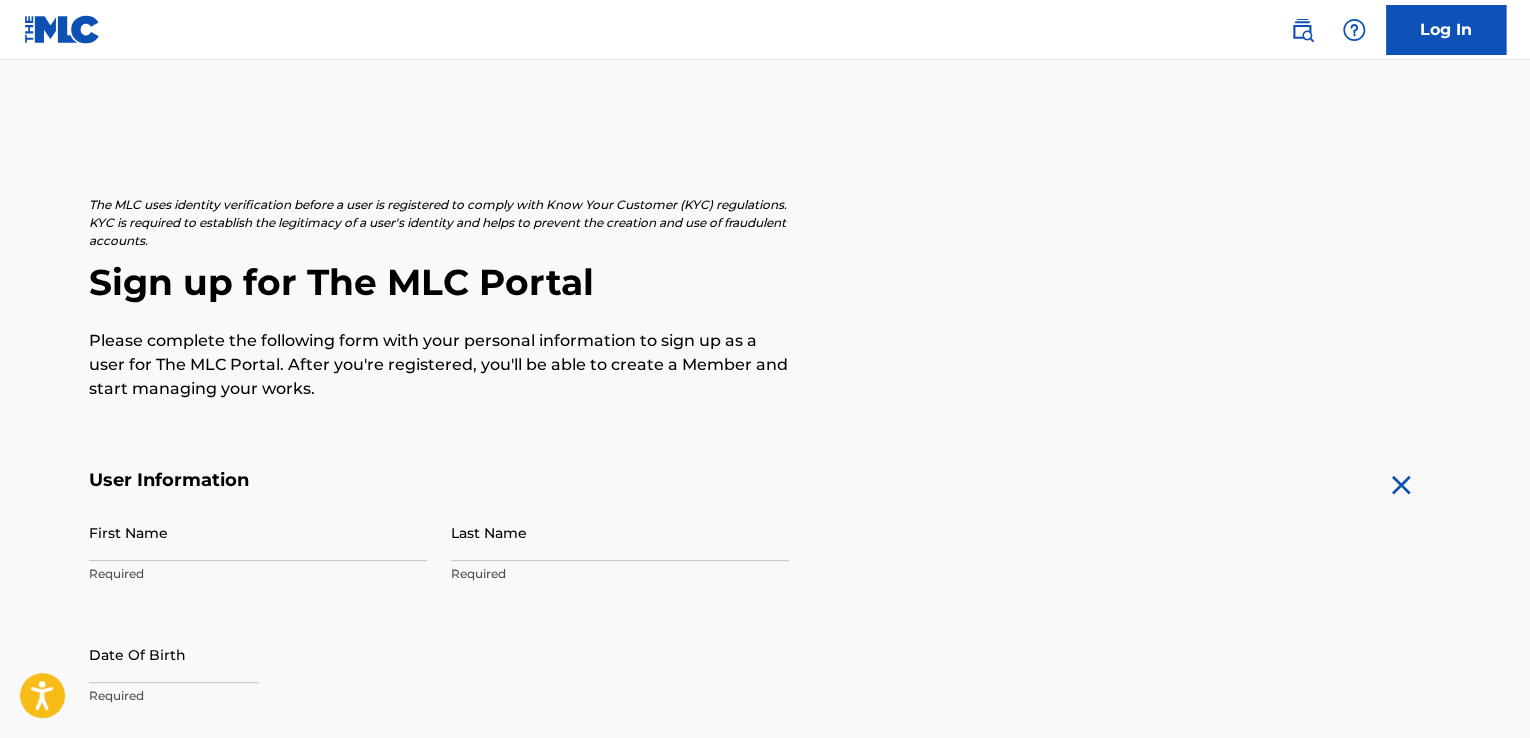 click on "Log In" at bounding box center (1446, 30) 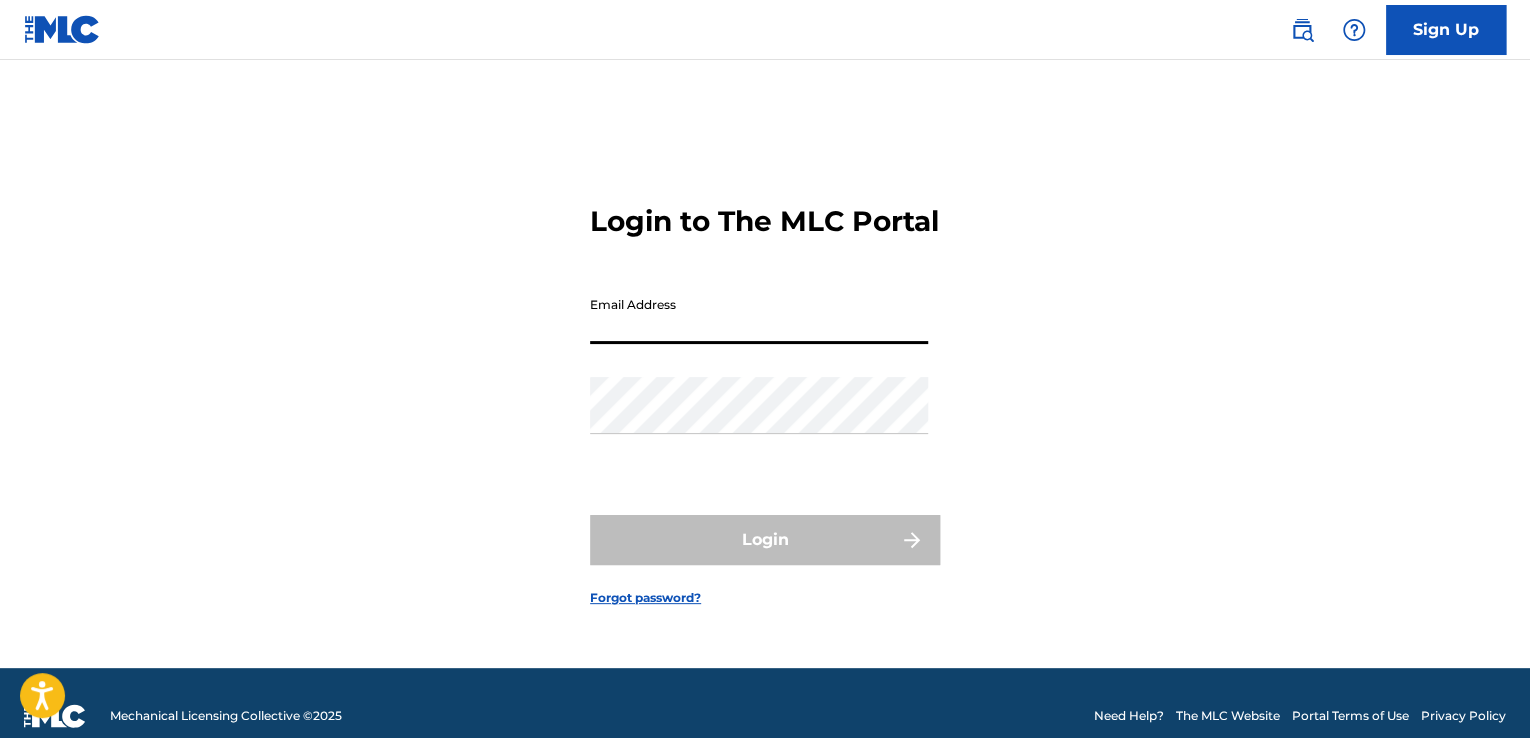 click on "Email Address" at bounding box center (759, 315) 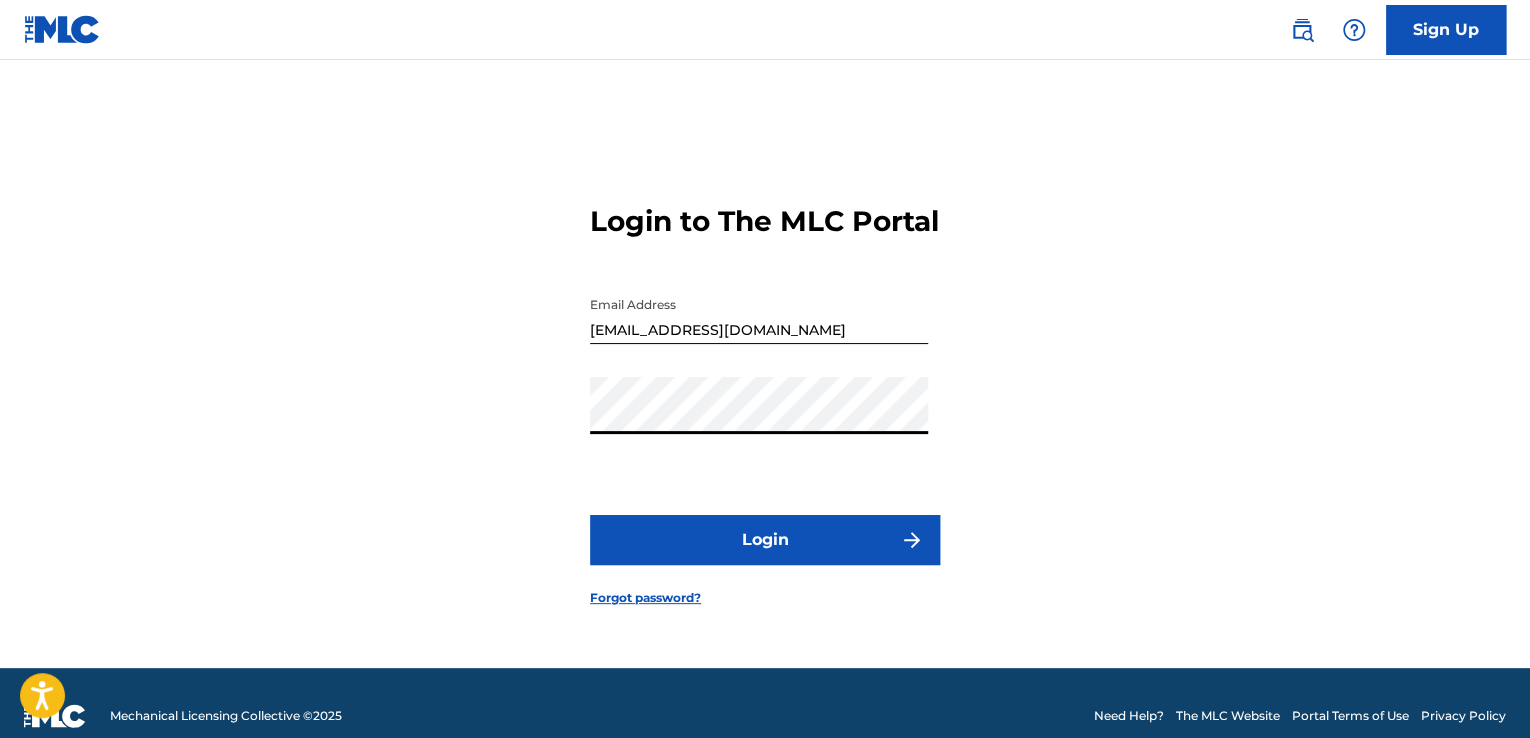 click on "Login" at bounding box center [765, 540] 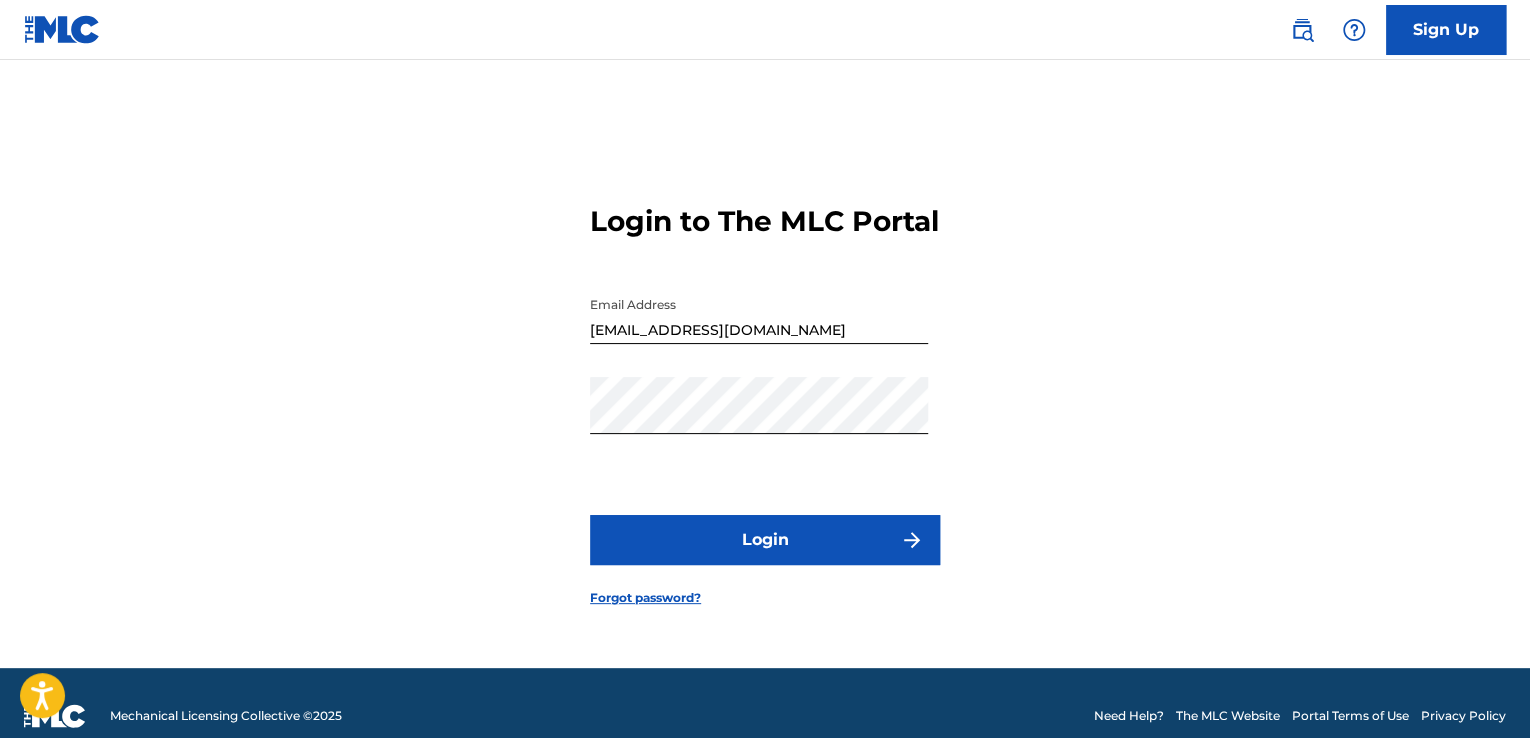 click on "Login" at bounding box center (765, 540) 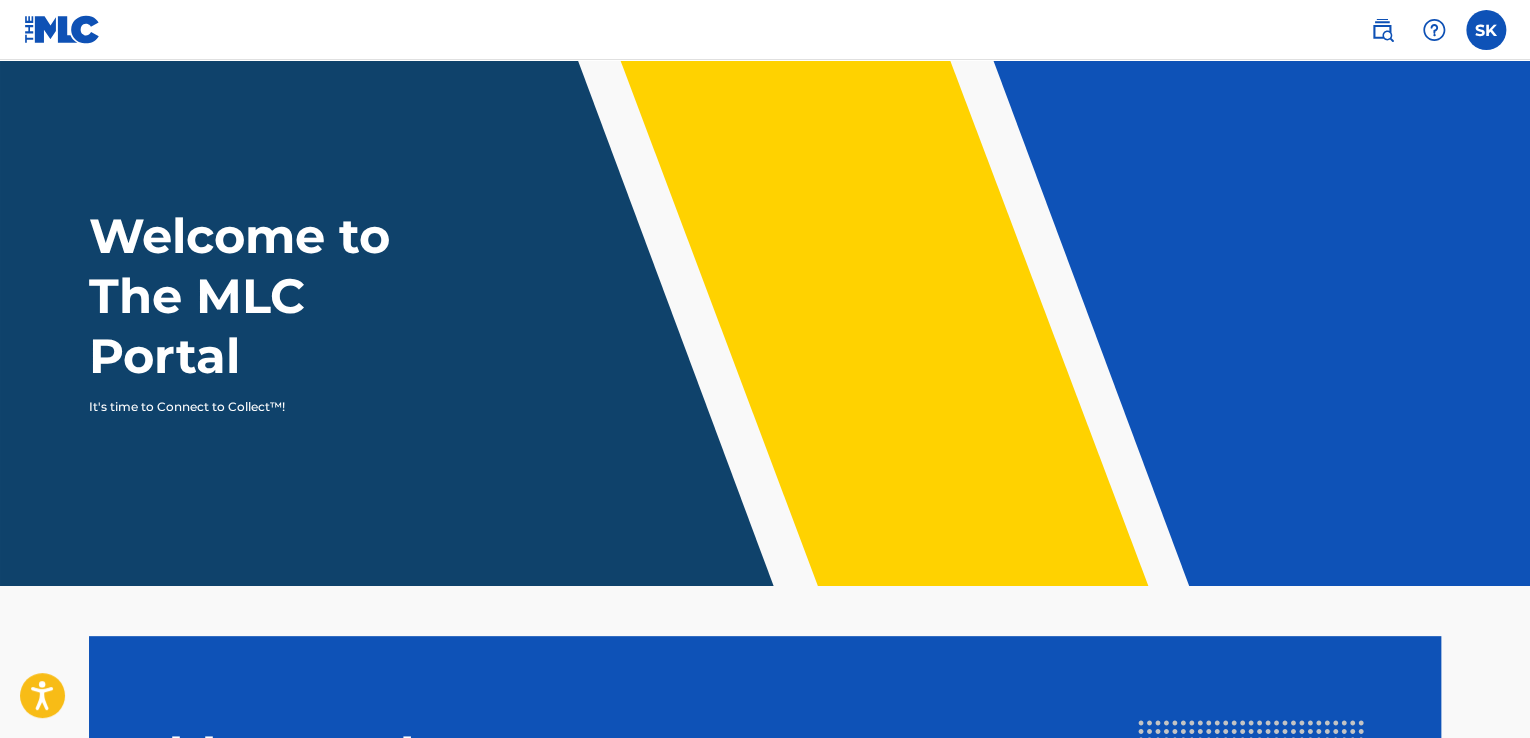 scroll, scrollTop: 0, scrollLeft: 0, axis: both 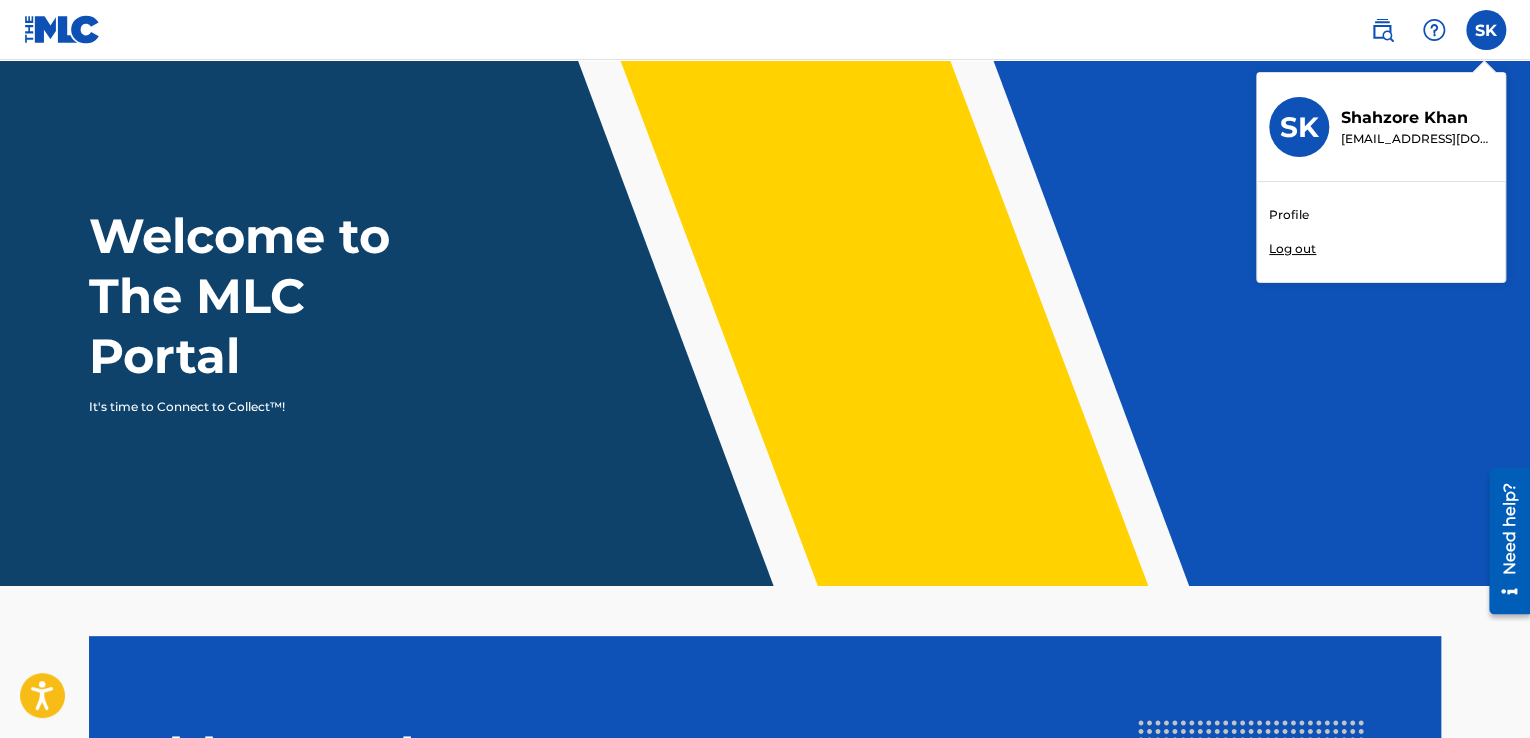 click on "Profile" at bounding box center (1289, 215) 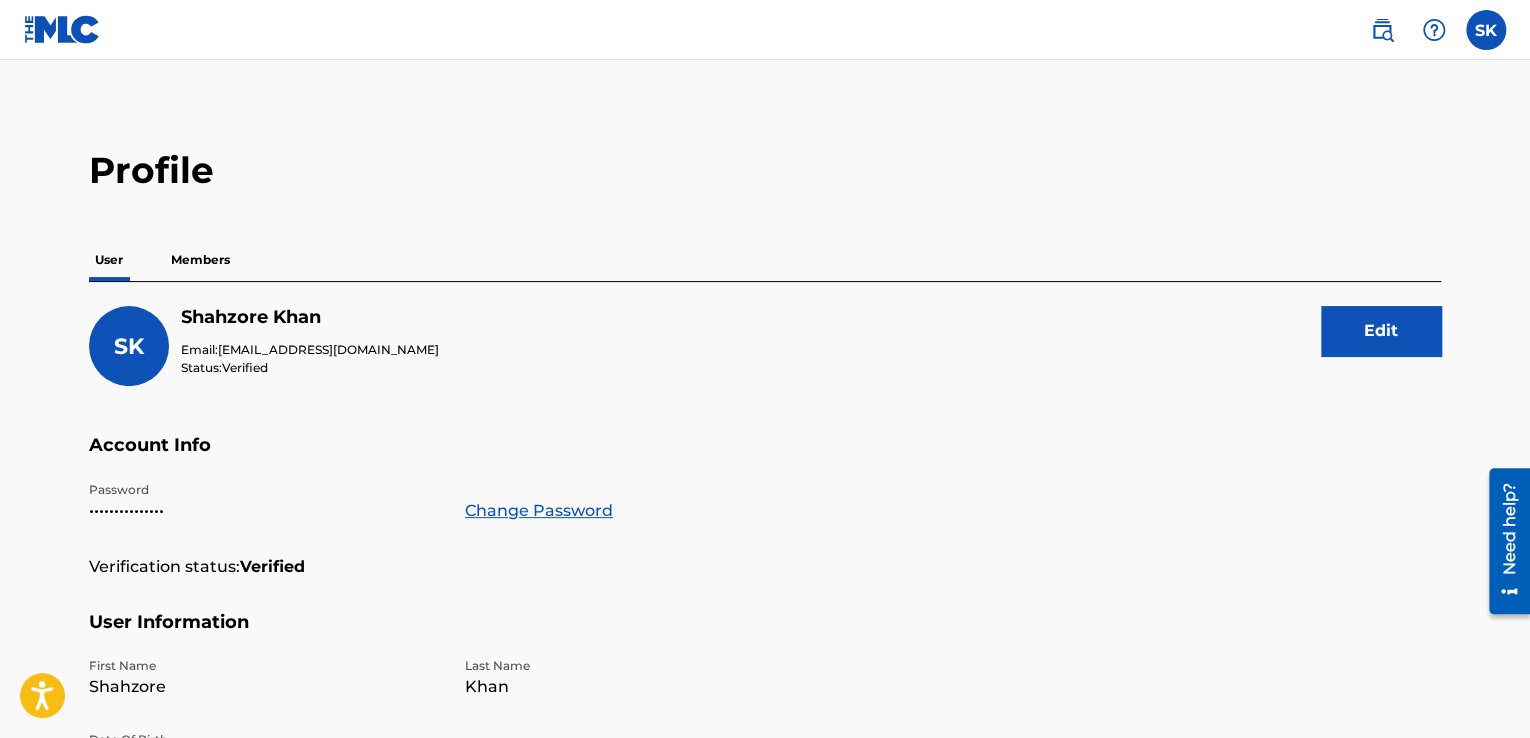 scroll, scrollTop: 0, scrollLeft: 0, axis: both 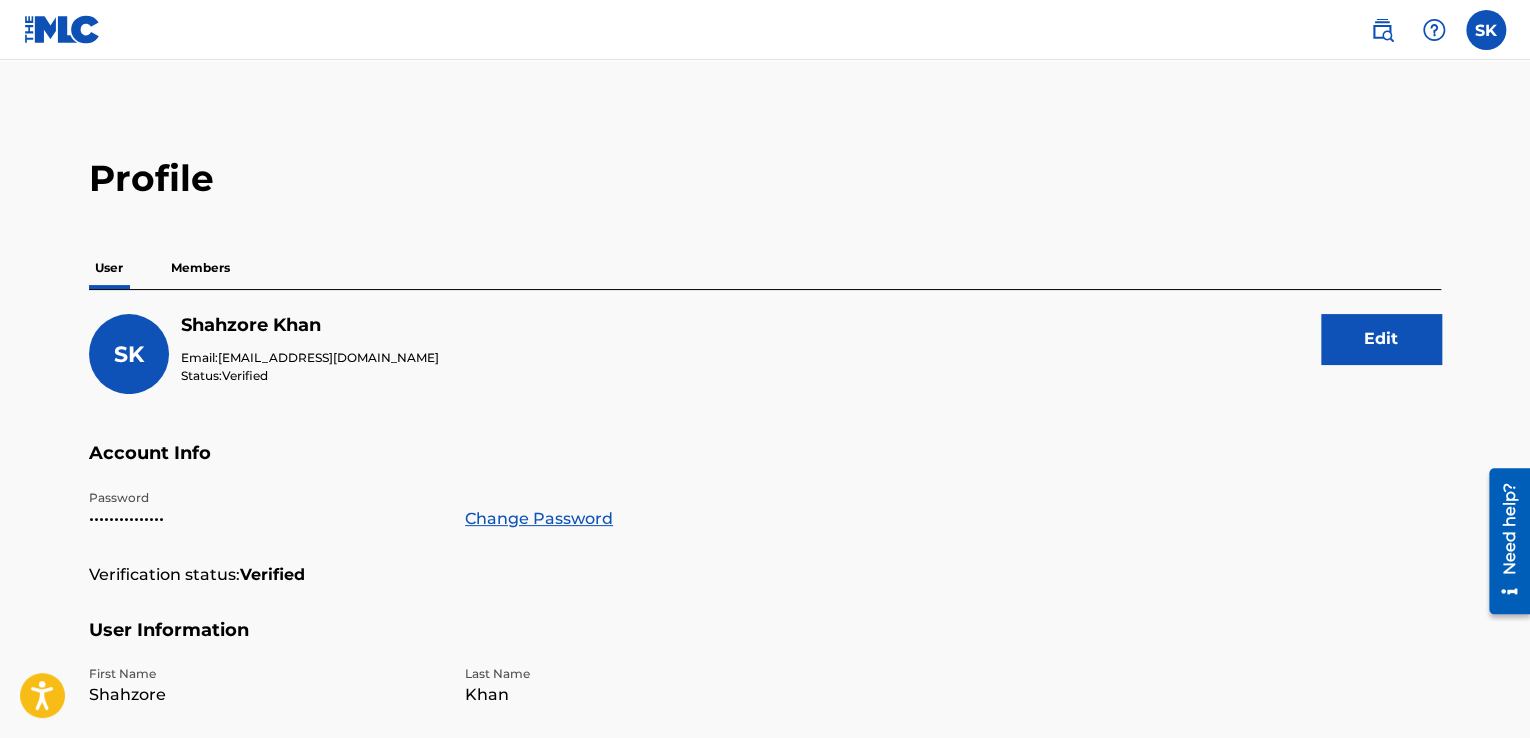 click on "Members" at bounding box center [200, 268] 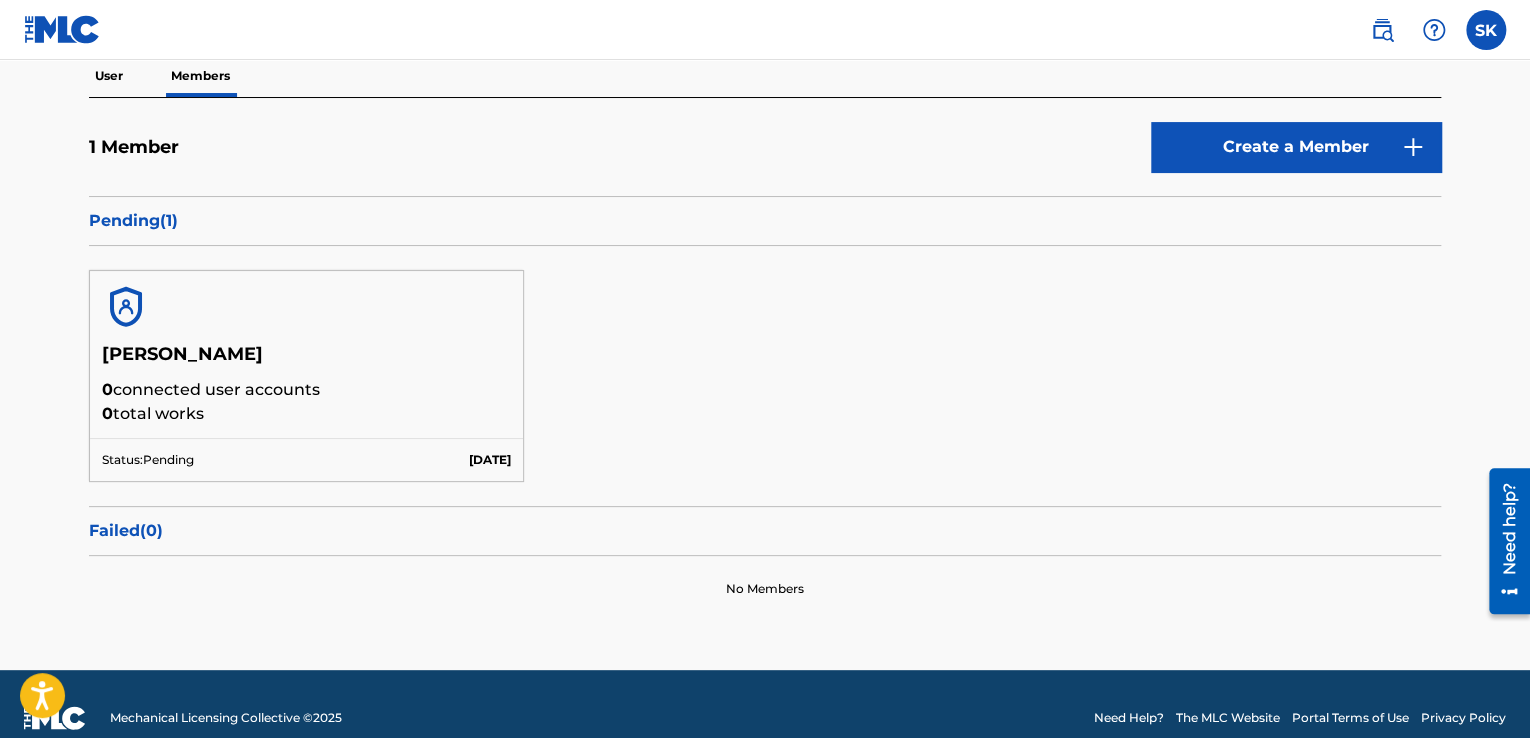 scroll, scrollTop: 218, scrollLeft: 0, axis: vertical 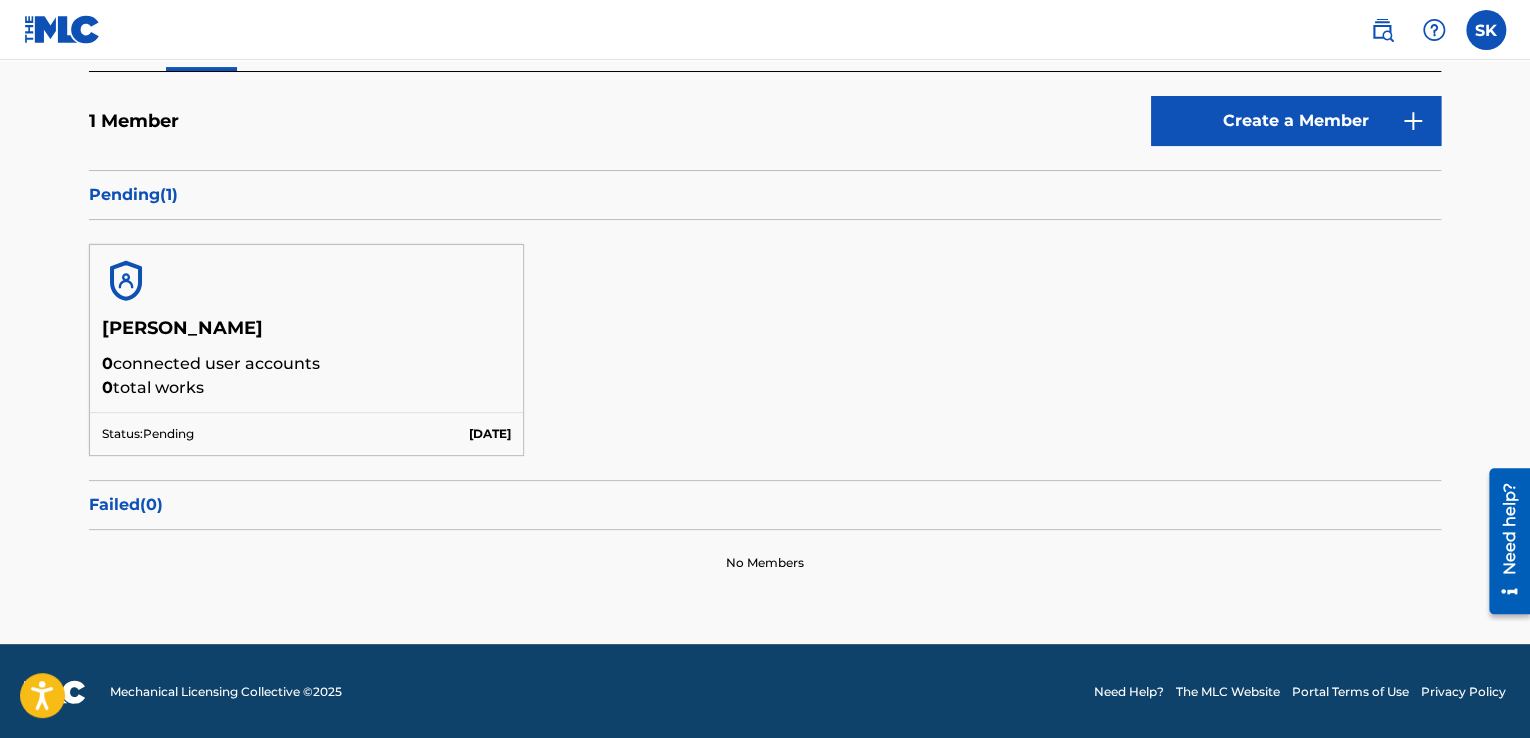 drag, startPoint x: 449, startPoint y: 435, endPoint x: 251, endPoint y: 435, distance: 198 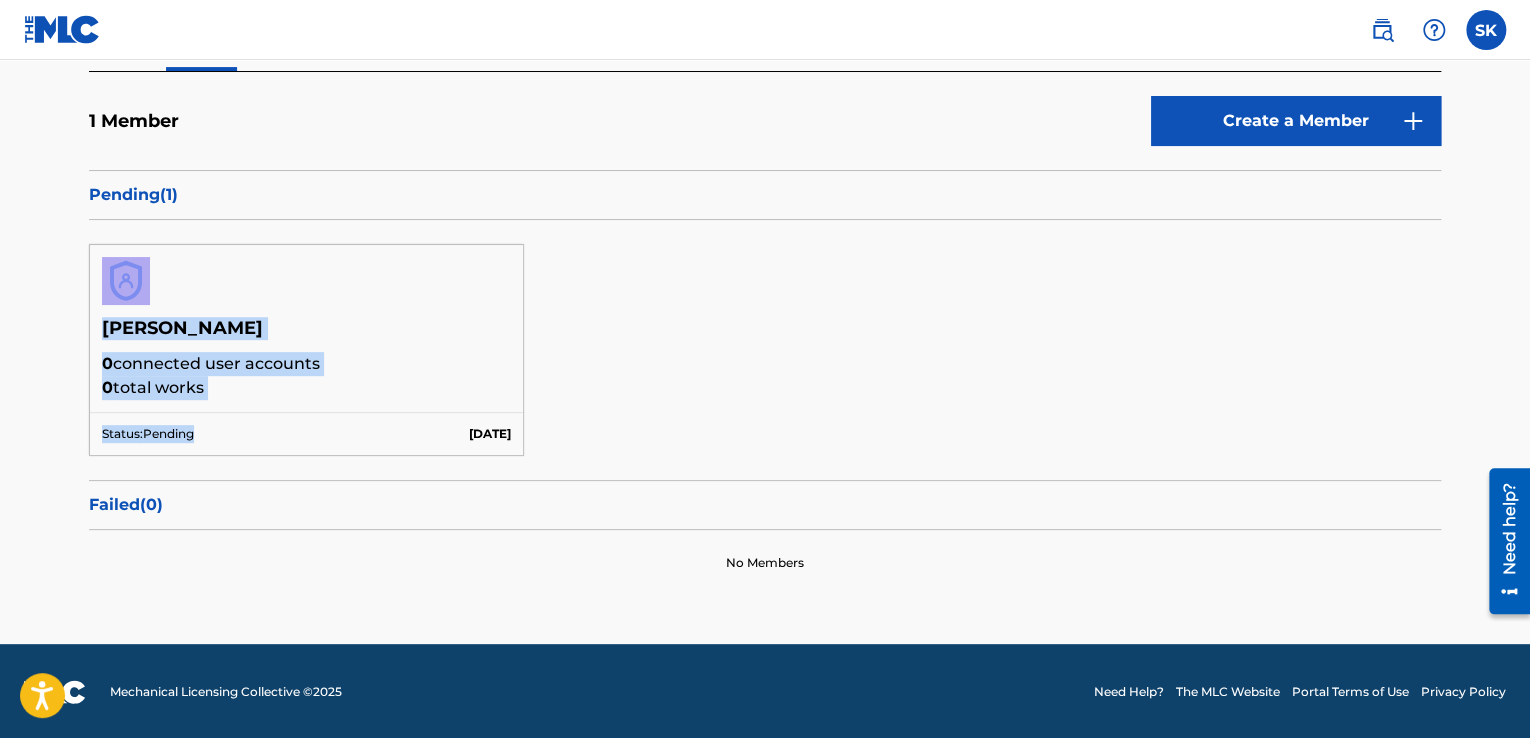 drag, startPoint x: 251, startPoint y: 435, endPoint x: 107, endPoint y: 280, distance: 211.56796 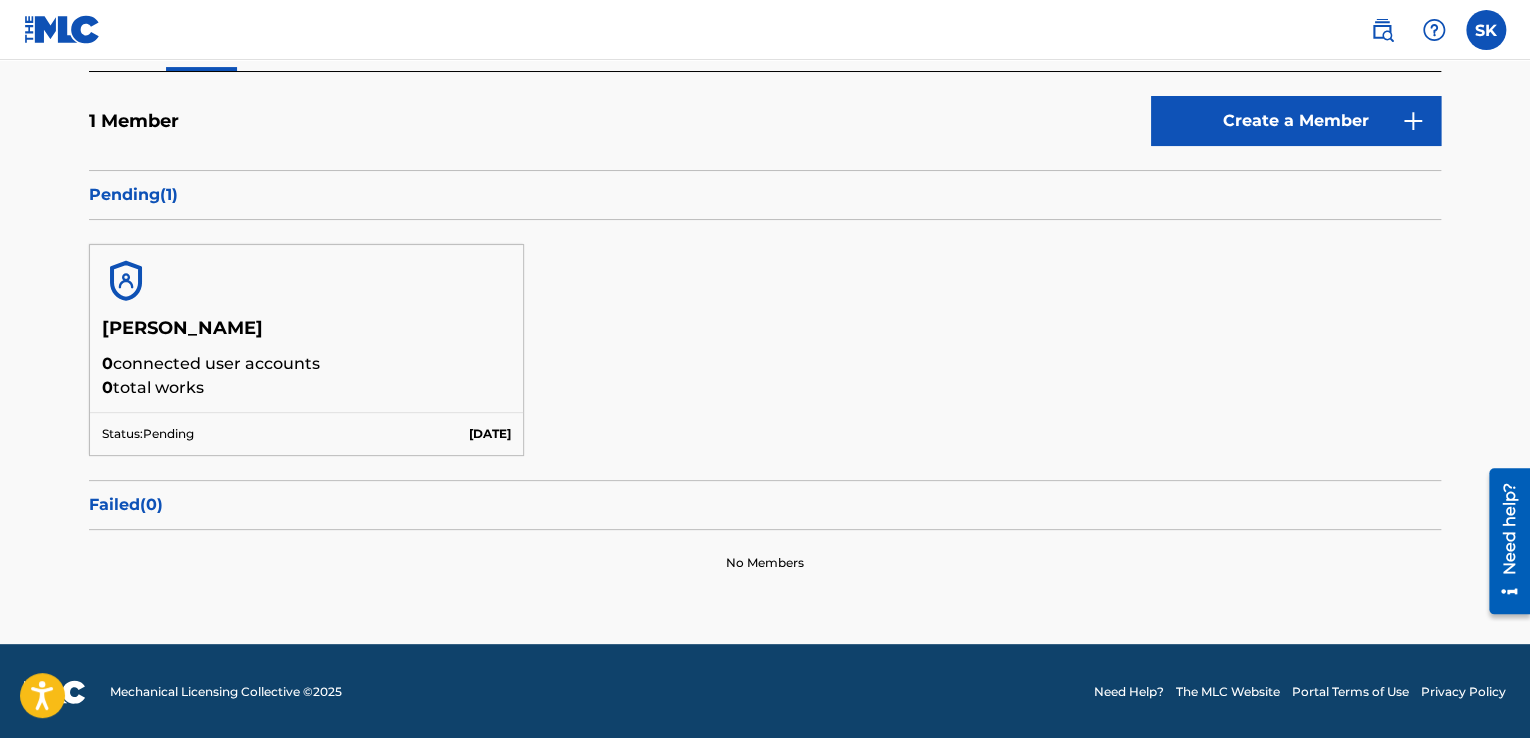 click on "0  total works" at bounding box center [306, 388] 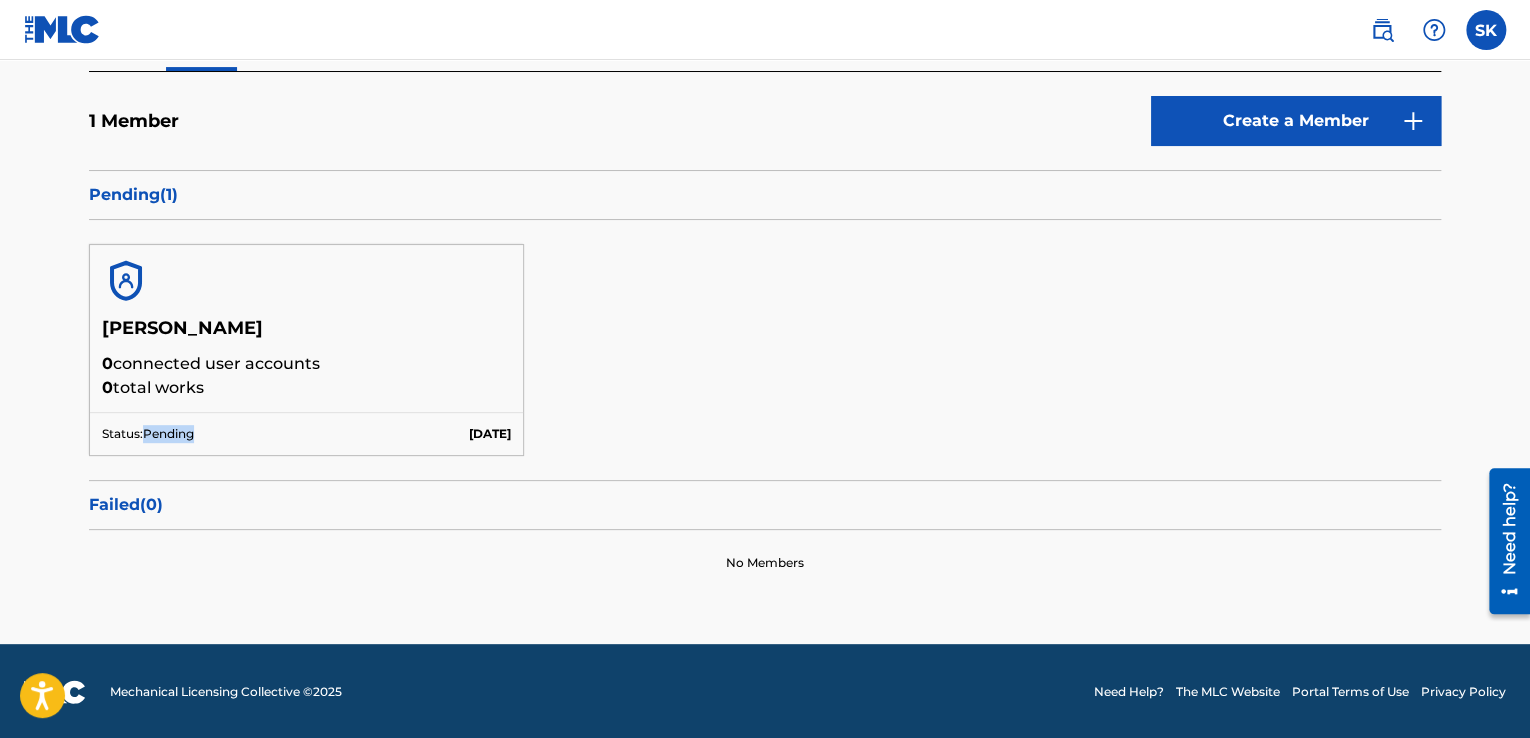 click on "Status:  Pending" at bounding box center (148, 434) 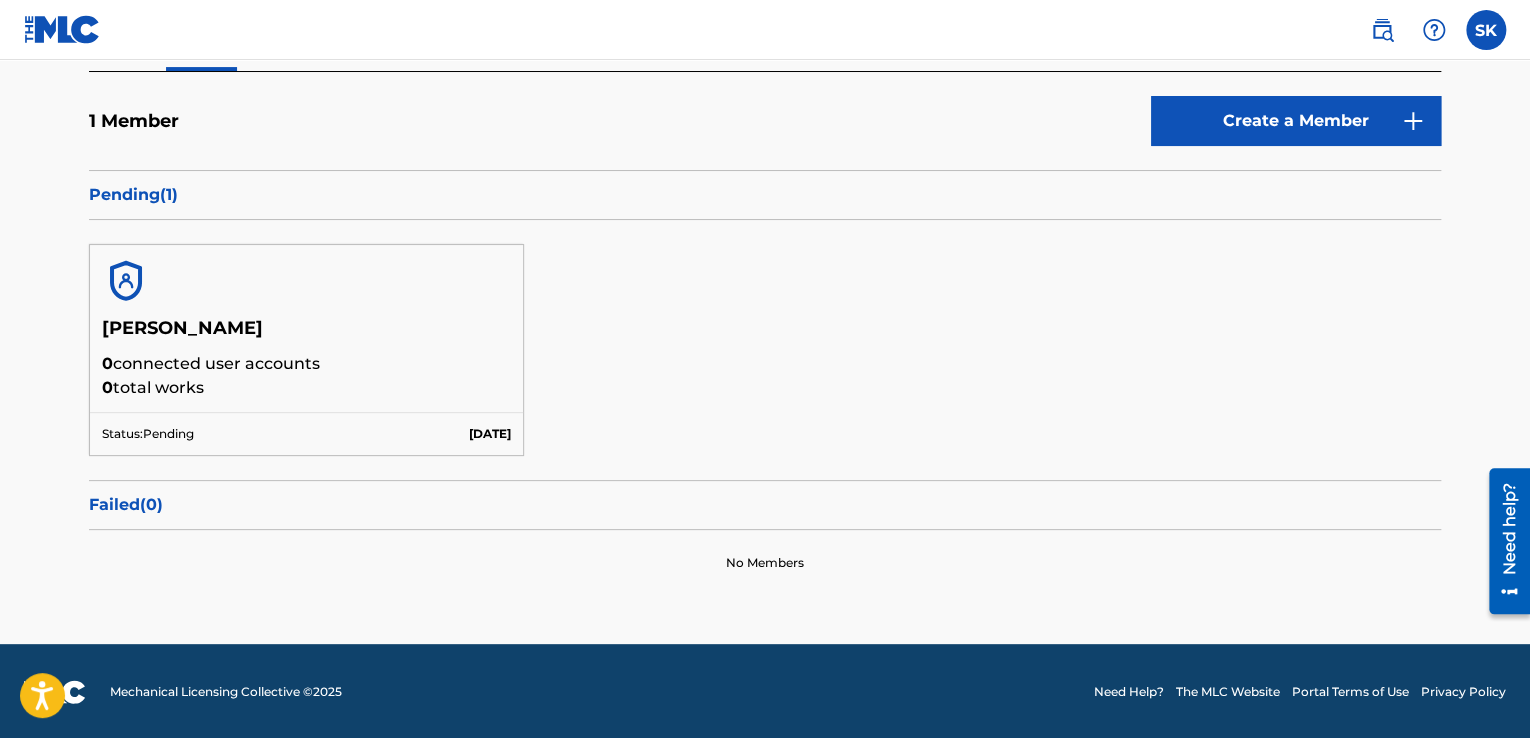click on "Pending  ( 1 )" at bounding box center [765, 195] 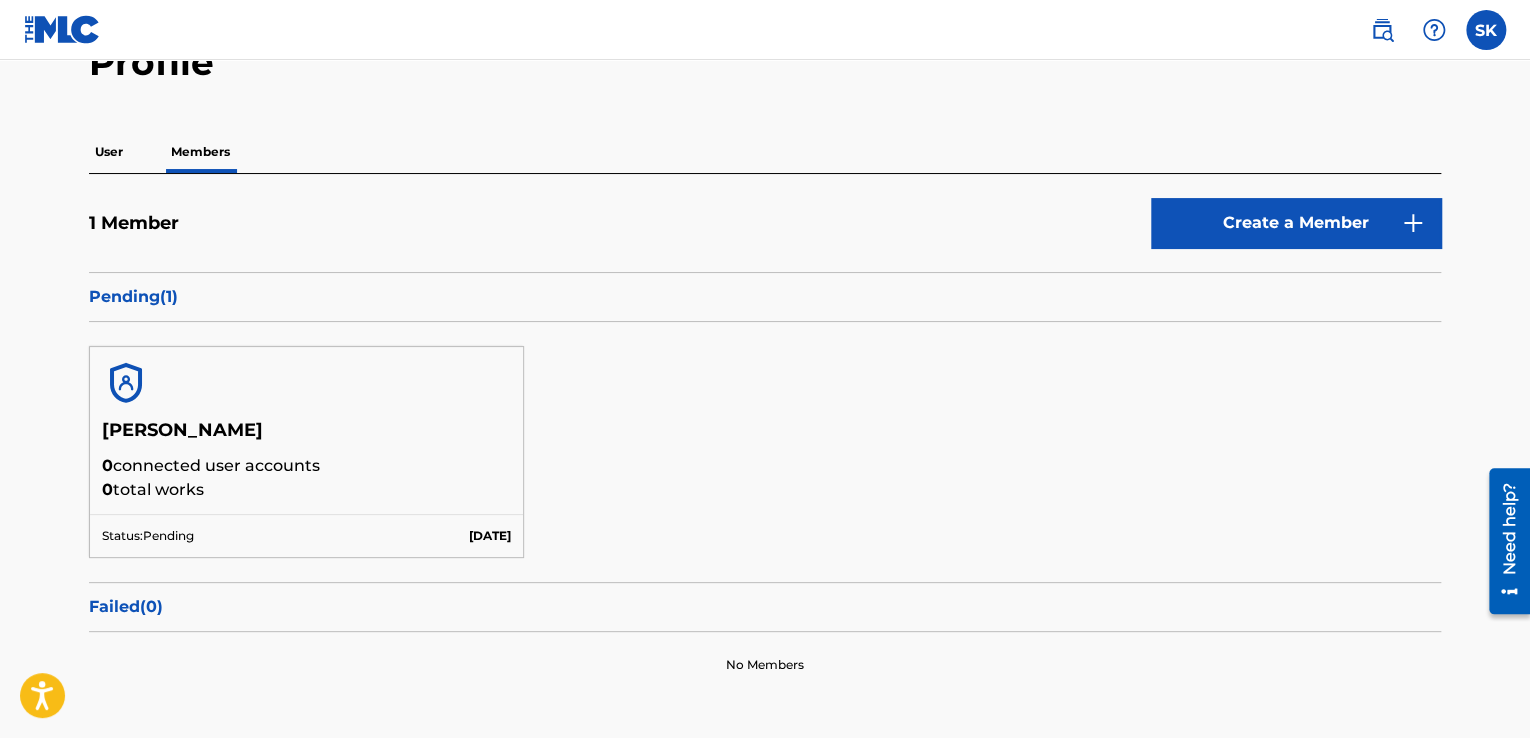 scroll, scrollTop: 166, scrollLeft: 0, axis: vertical 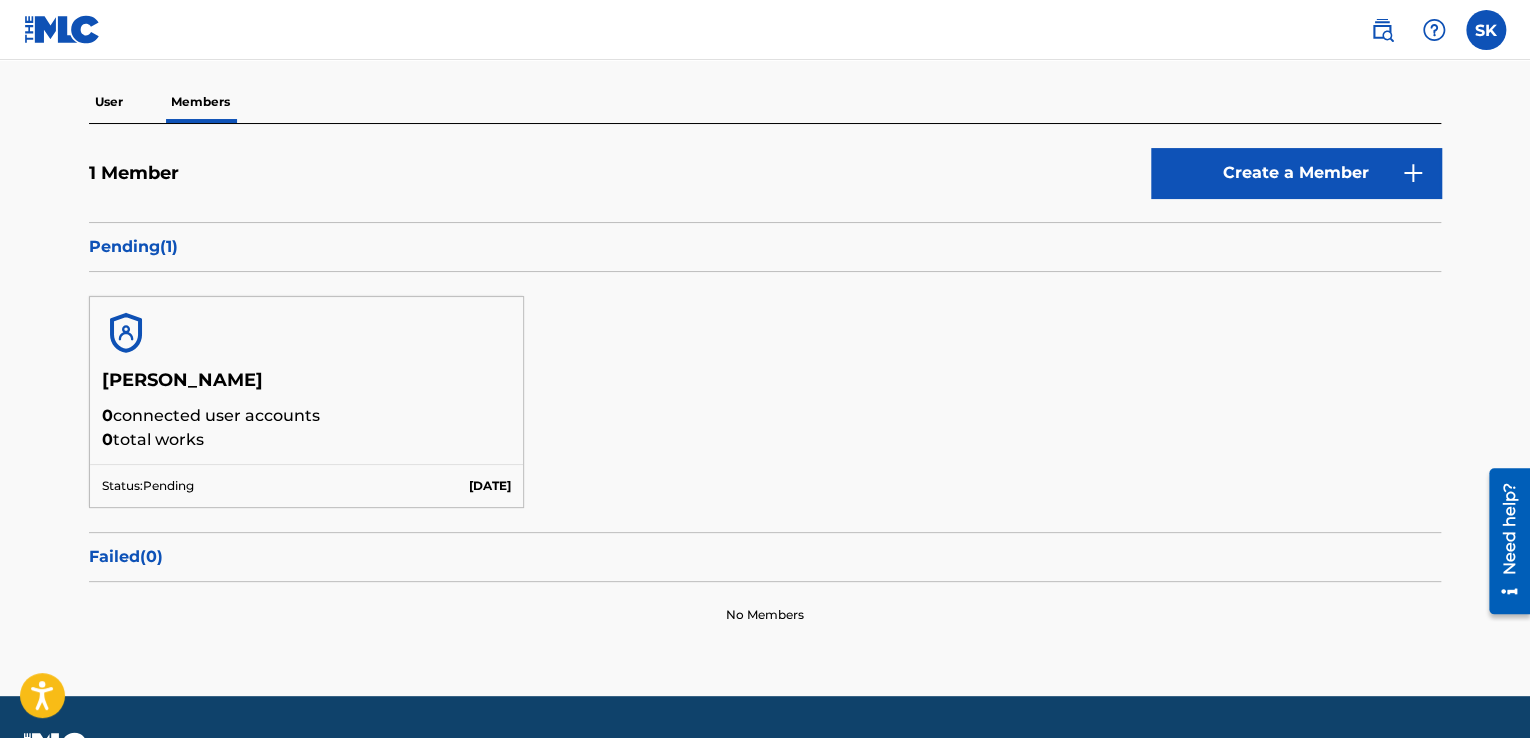 click on "0  total works" at bounding box center [306, 440] 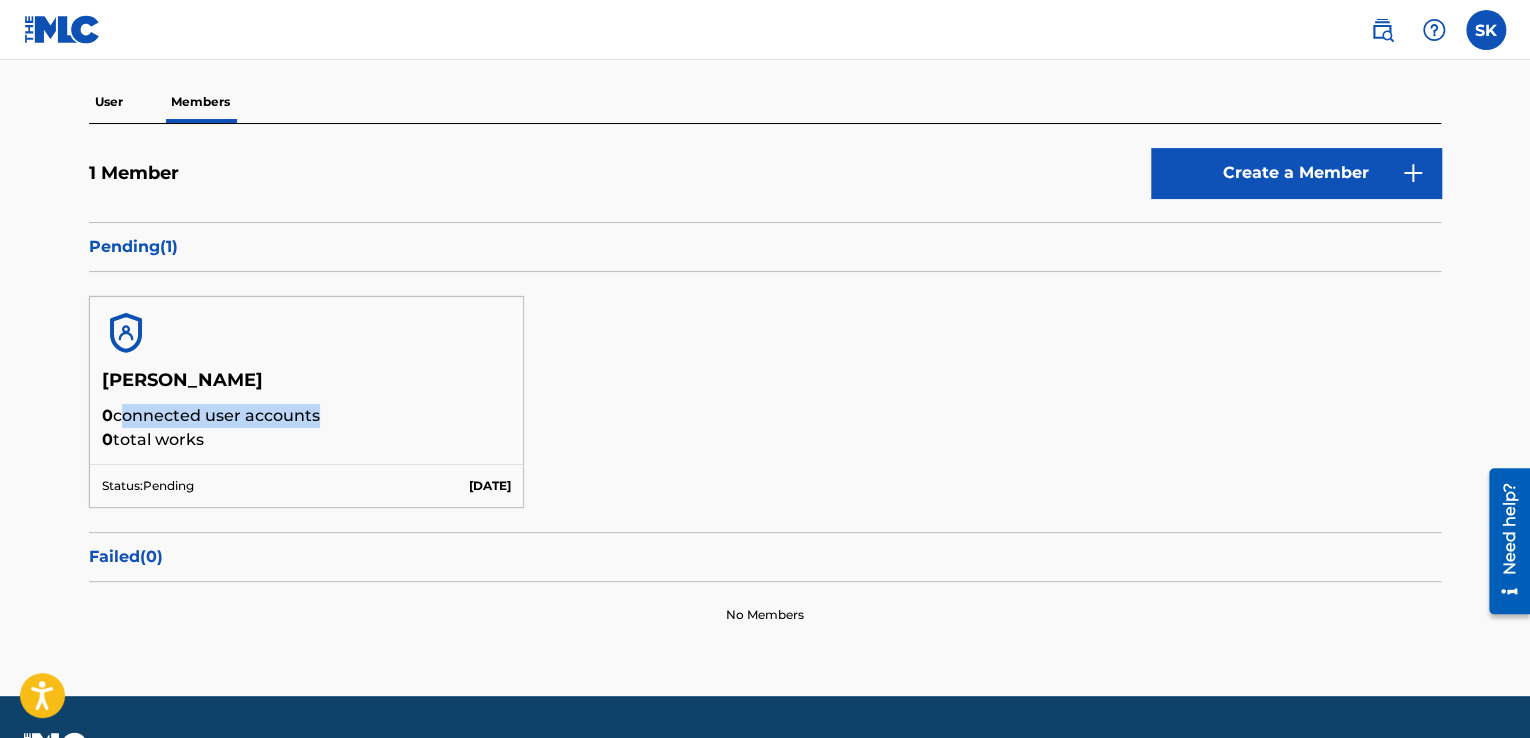 drag, startPoint x: 164, startPoint y: 414, endPoint x: 326, endPoint y: 412, distance: 162.01234 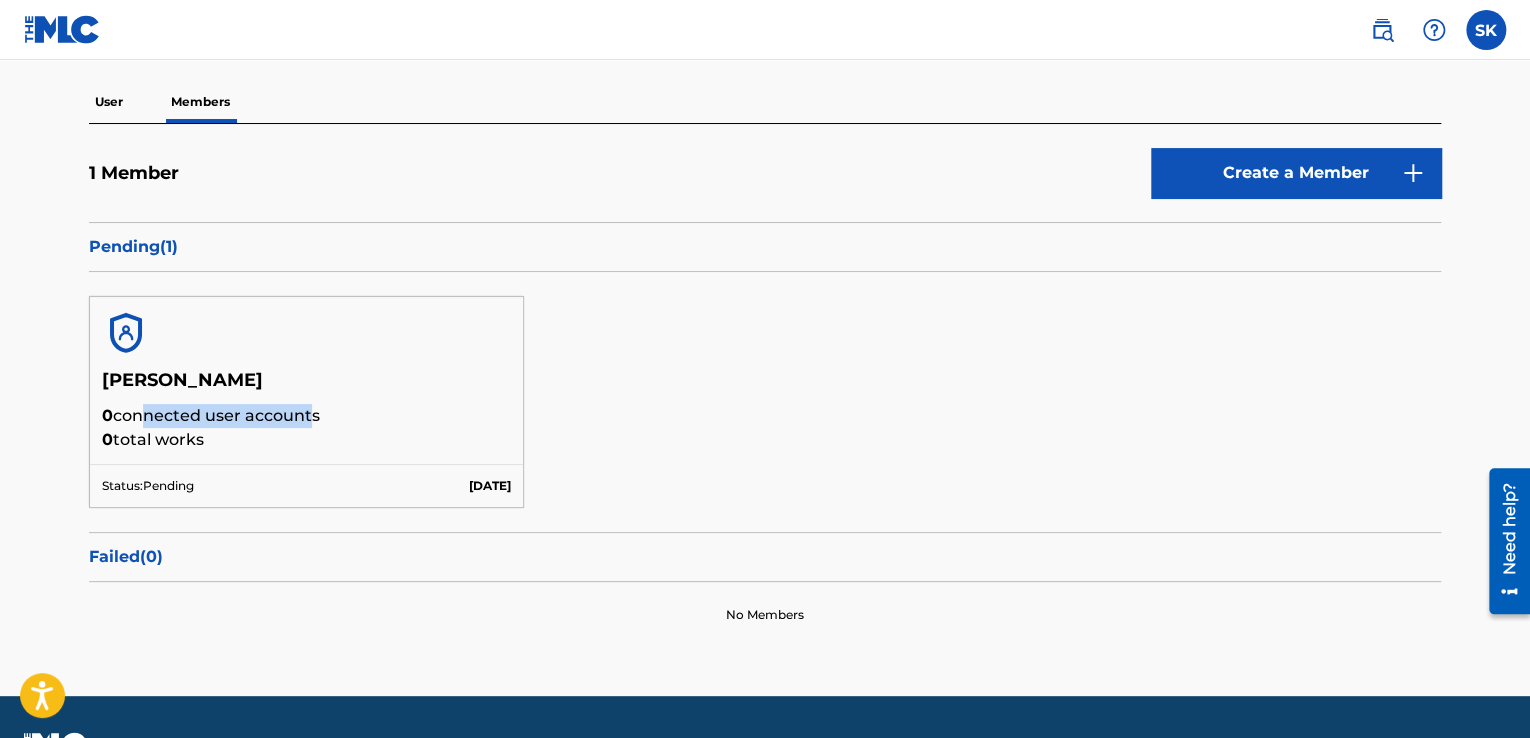 drag, startPoint x: 253, startPoint y: 418, endPoint x: 316, endPoint y: 417, distance: 63.007935 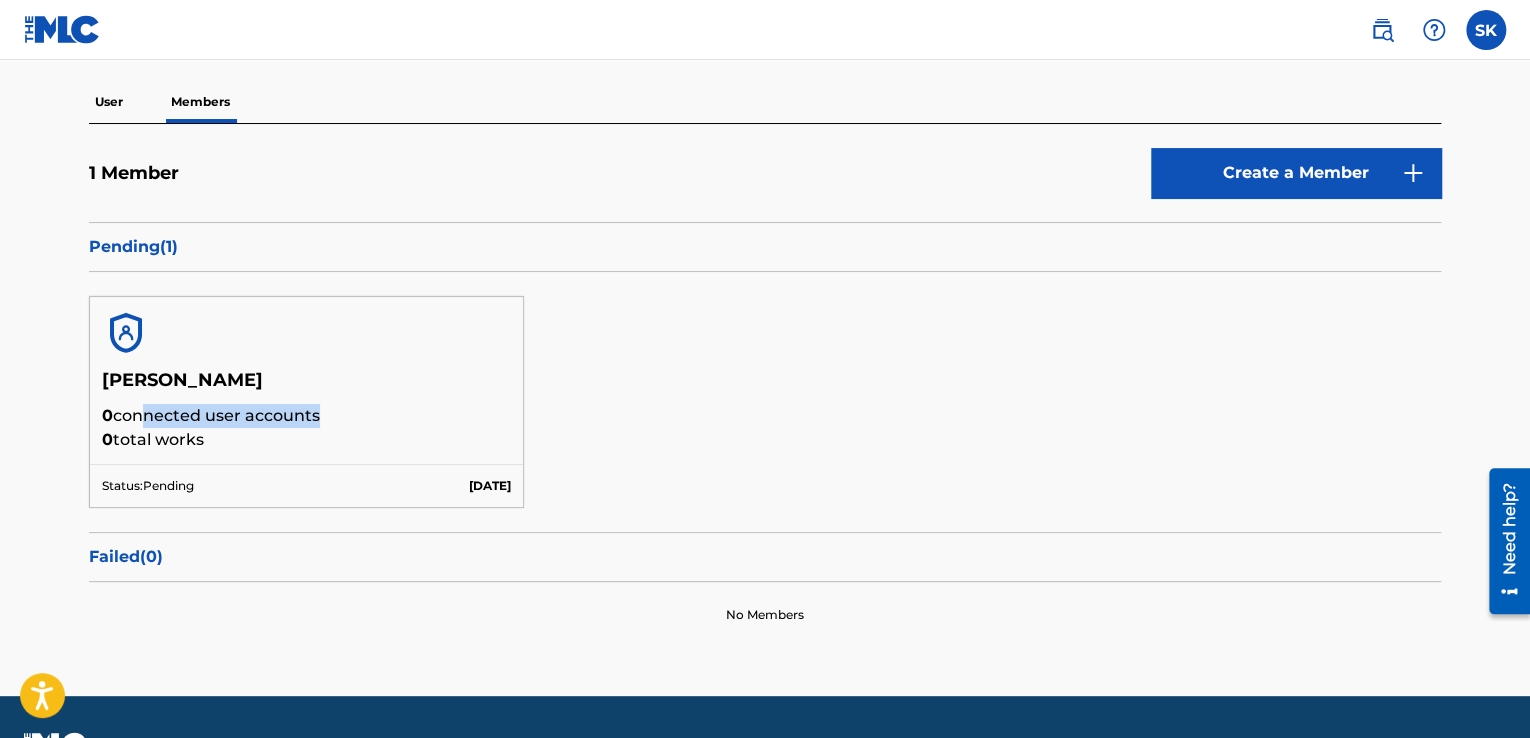 click on "0  connected user accounts" at bounding box center [306, 416] 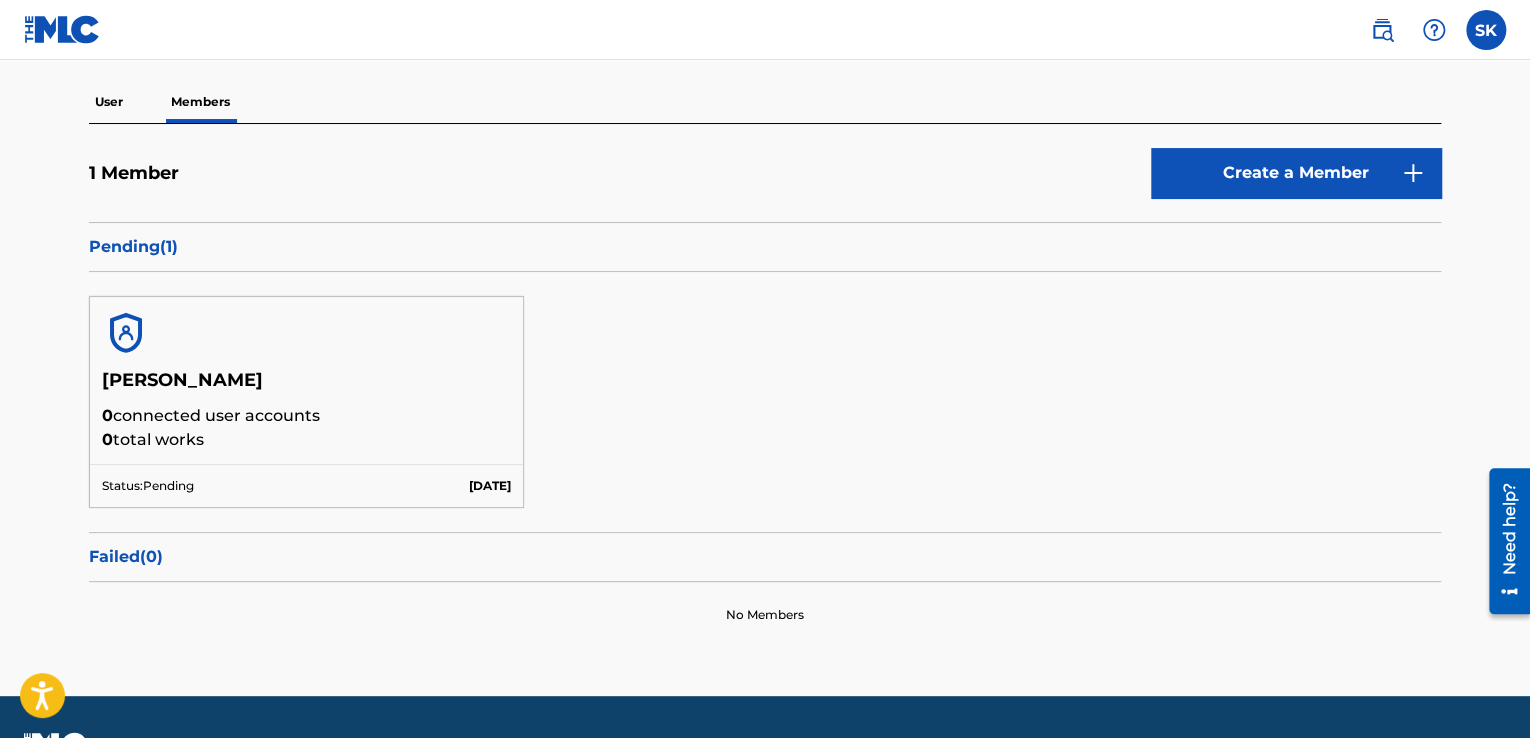 drag, startPoint x: 176, startPoint y: 386, endPoint x: 323, endPoint y: 399, distance: 147.57372 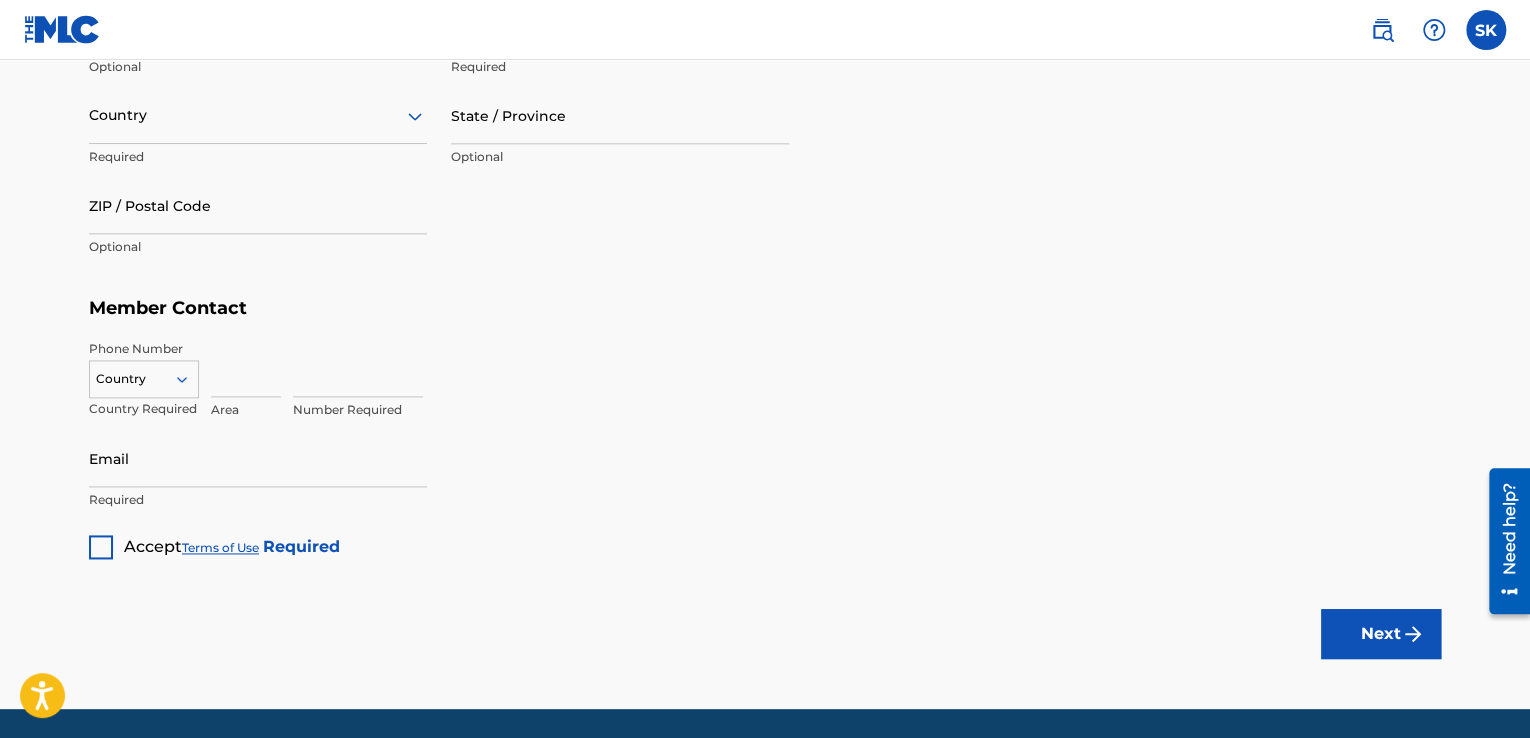 scroll, scrollTop: 1213, scrollLeft: 0, axis: vertical 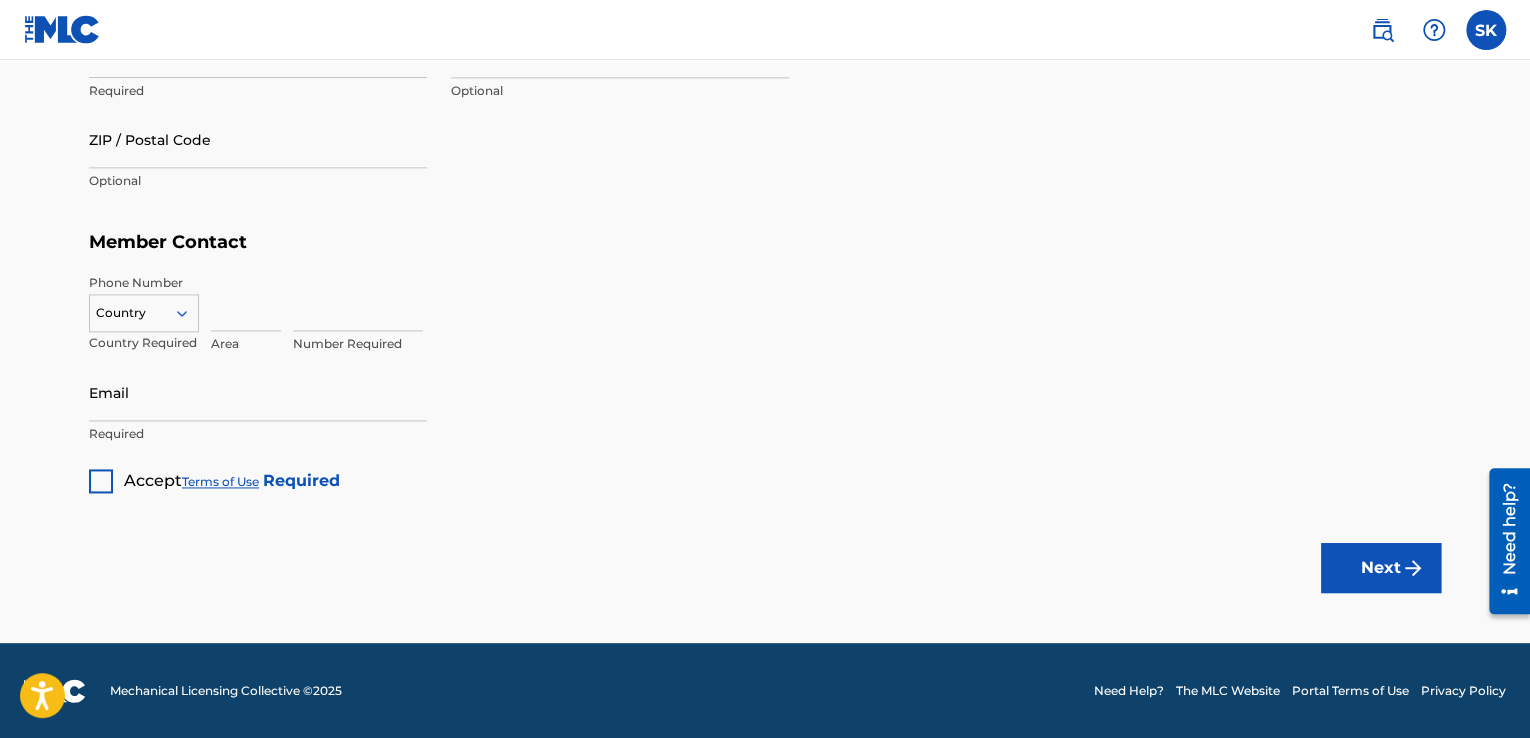 click at bounding box center [101, 481] 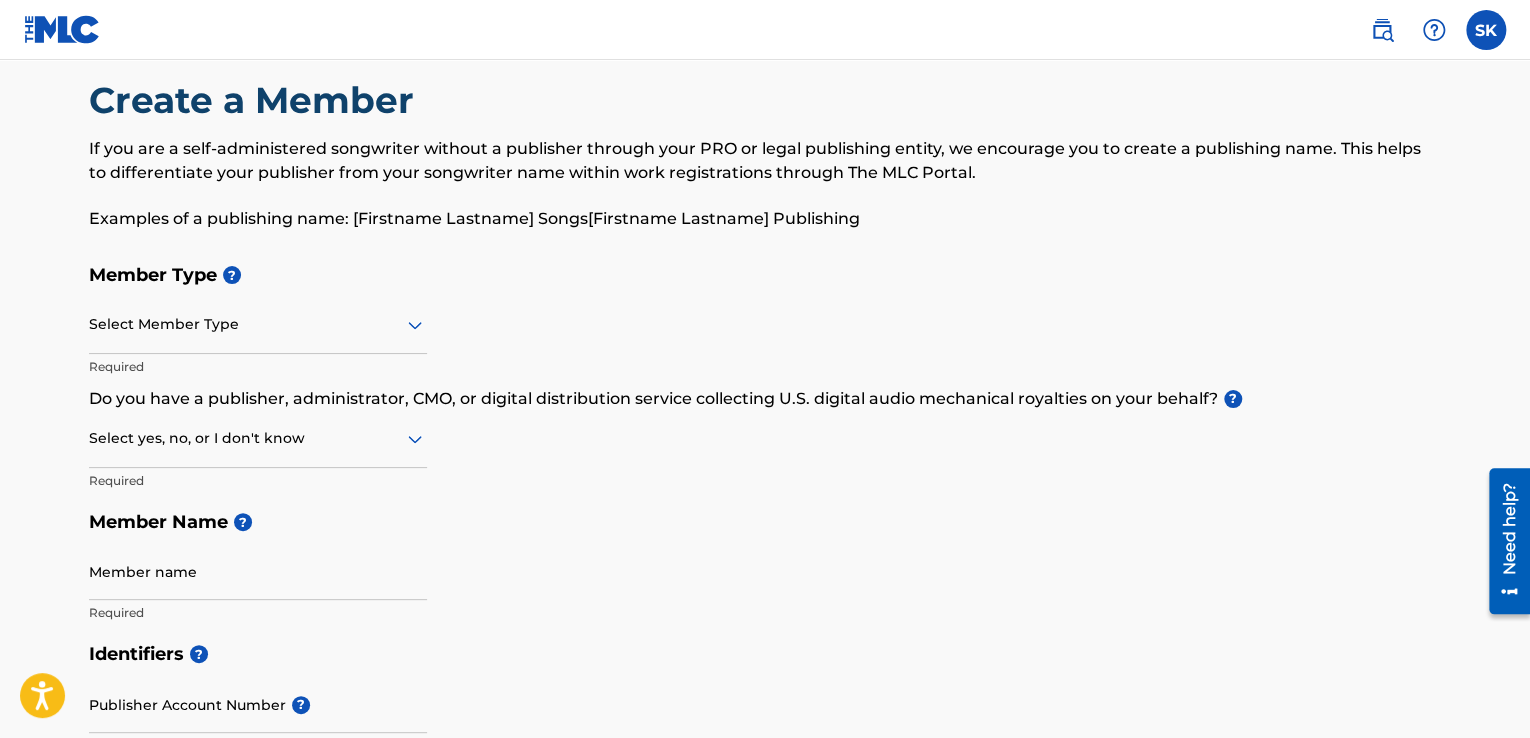 scroll, scrollTop: 0, scrollLeft: 0, axis: both 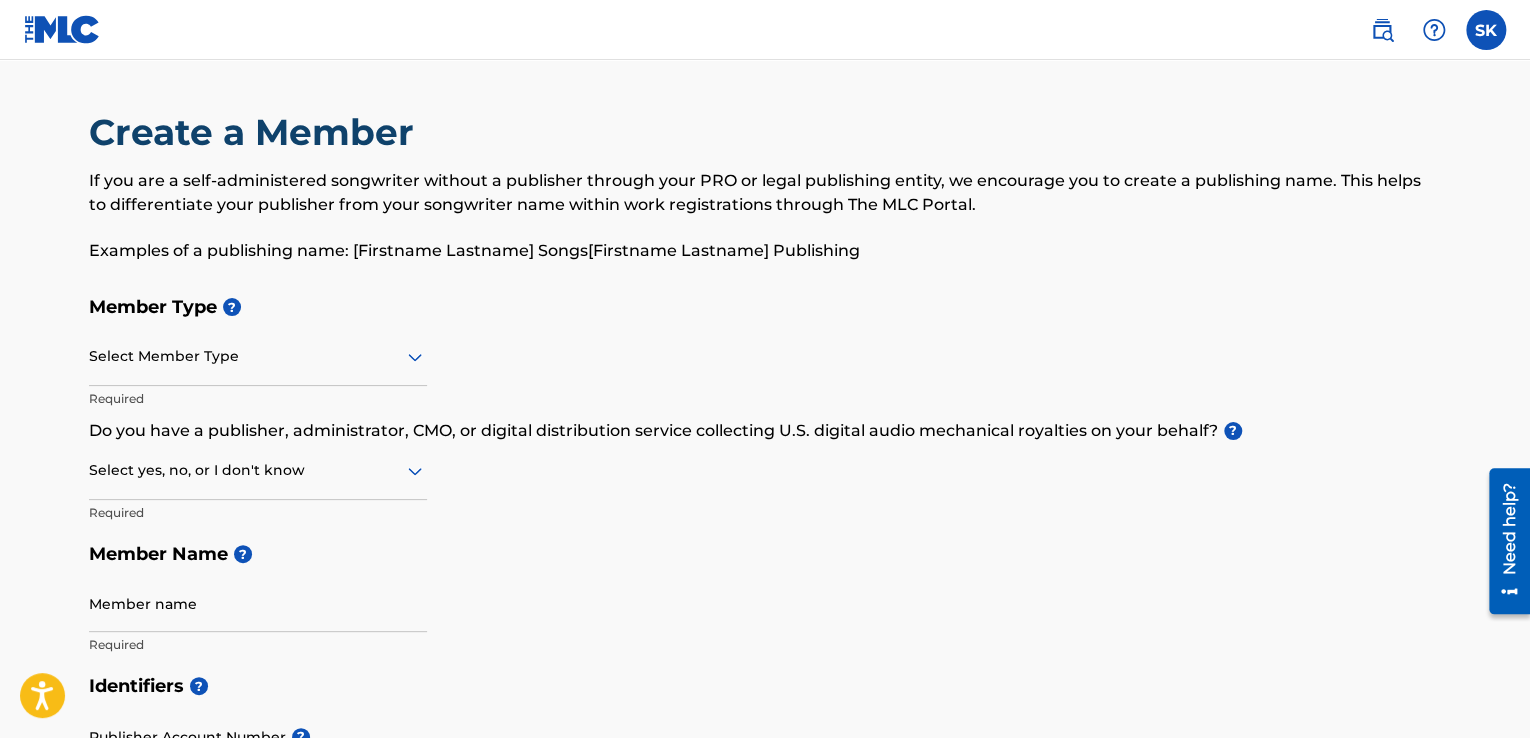 click on "Need help?" at bounding box center [1509, 529] 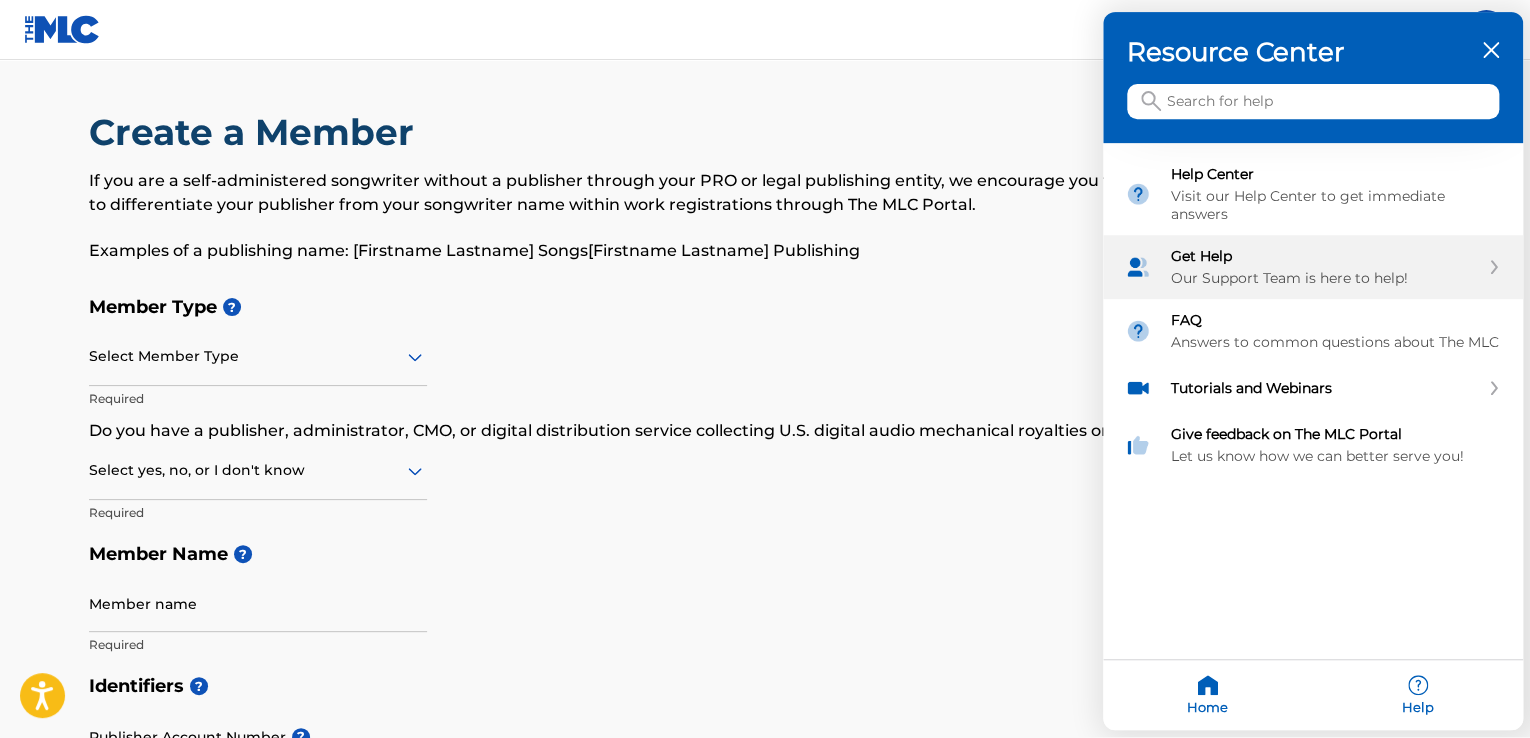 click on "Our Support Team is here to help!" at bounding box center [1325, 279] 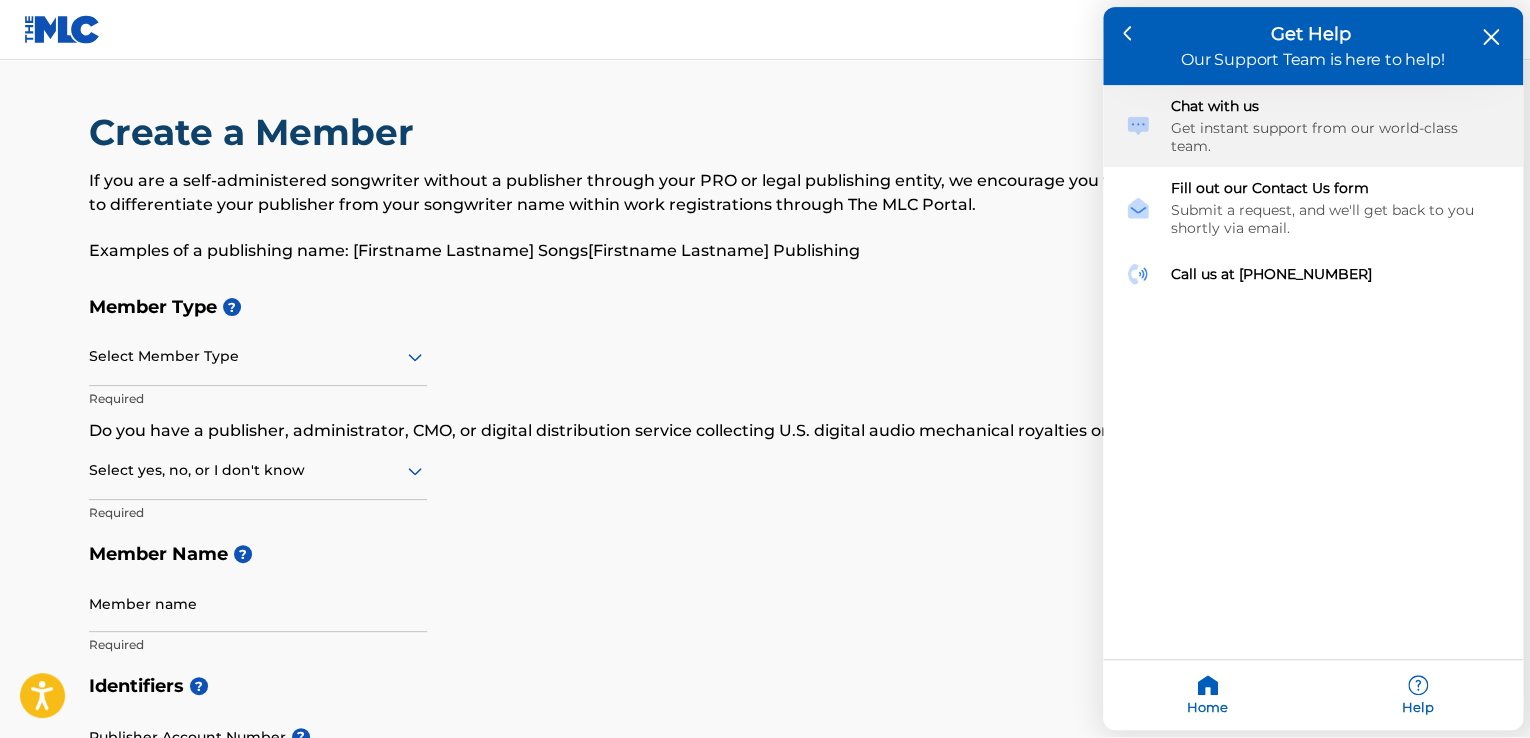 click on "Get instant support from our world-class team." at bounding box center [1336, 138] 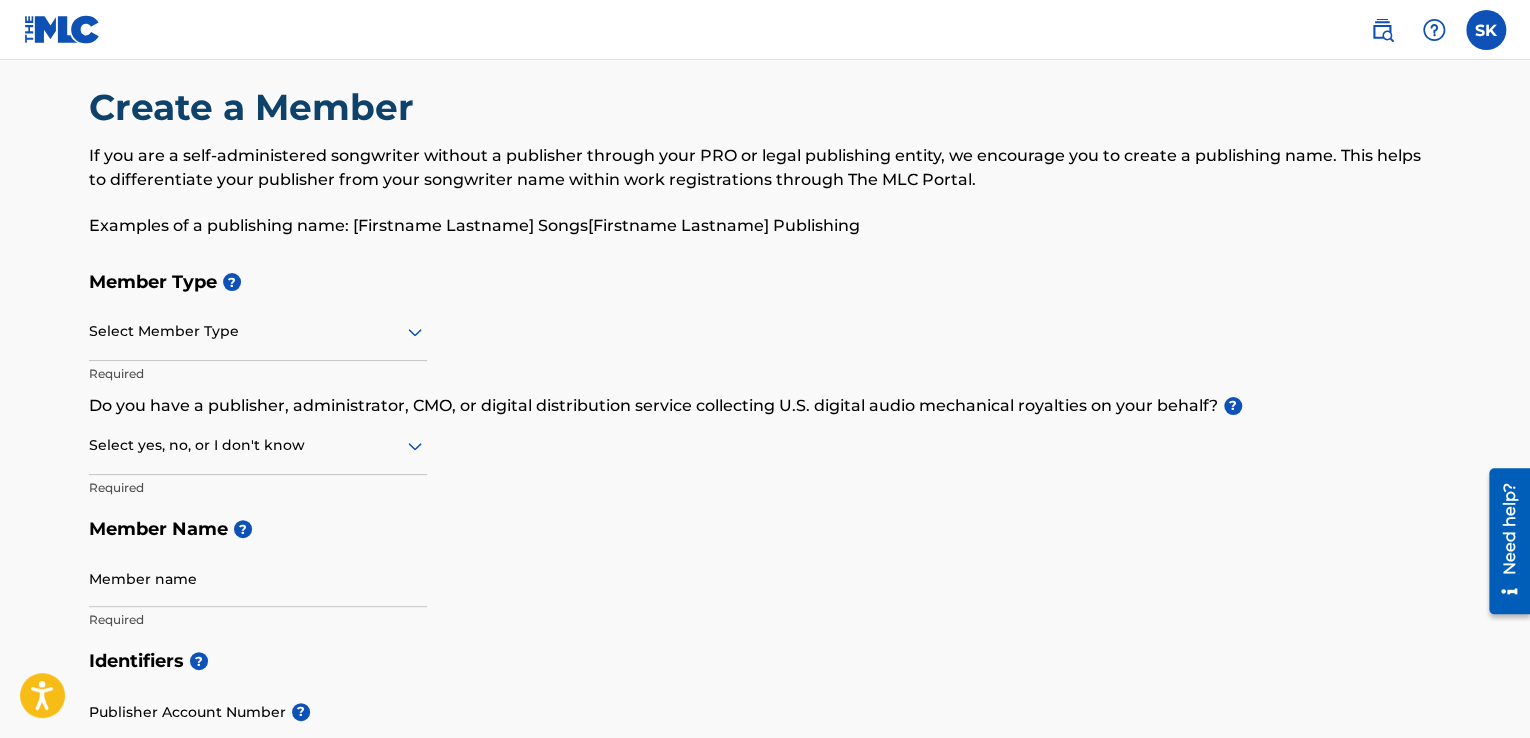 scroll, scrollTop: 0, scrollLeft: 0, axis: both 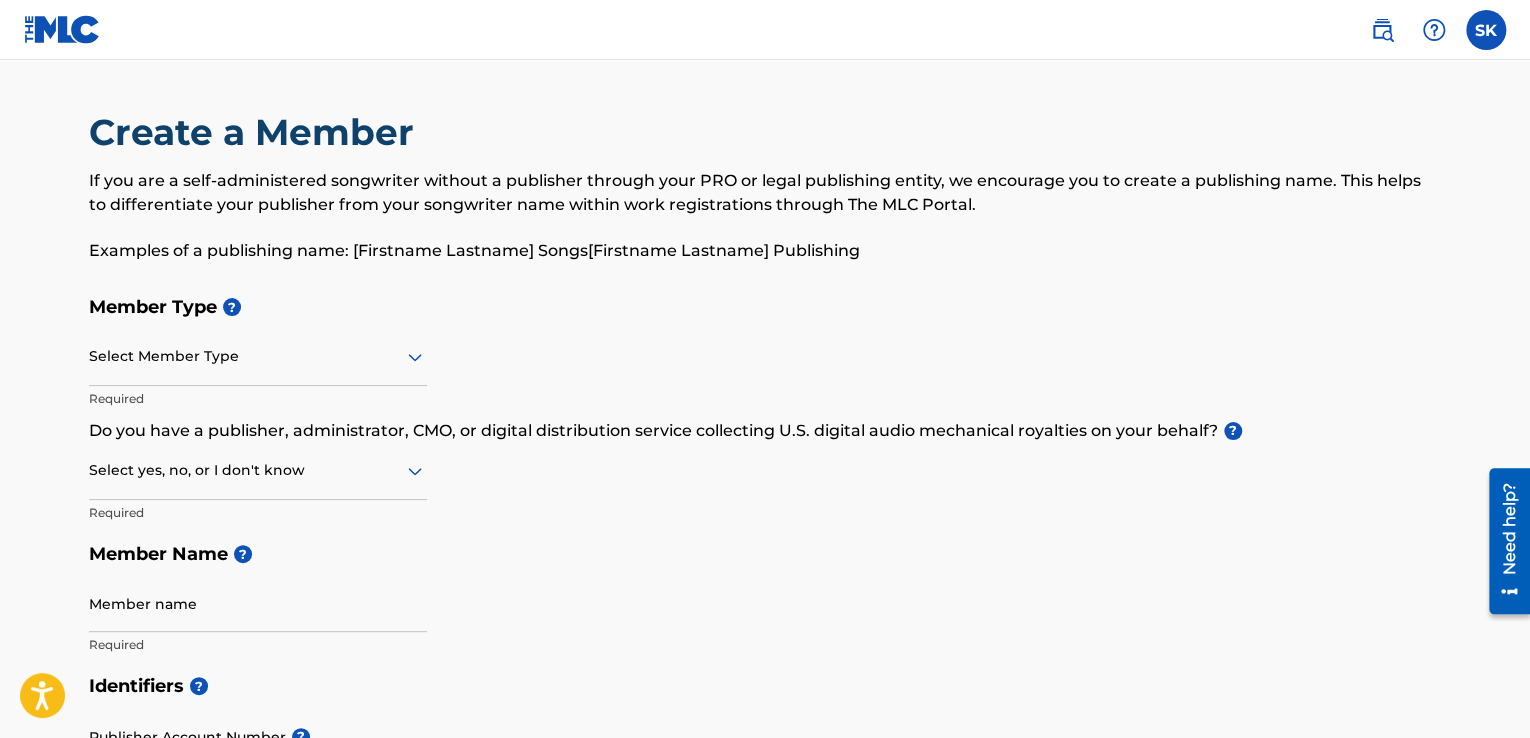 click on "Need help?" at bounding box center [1509, 529] 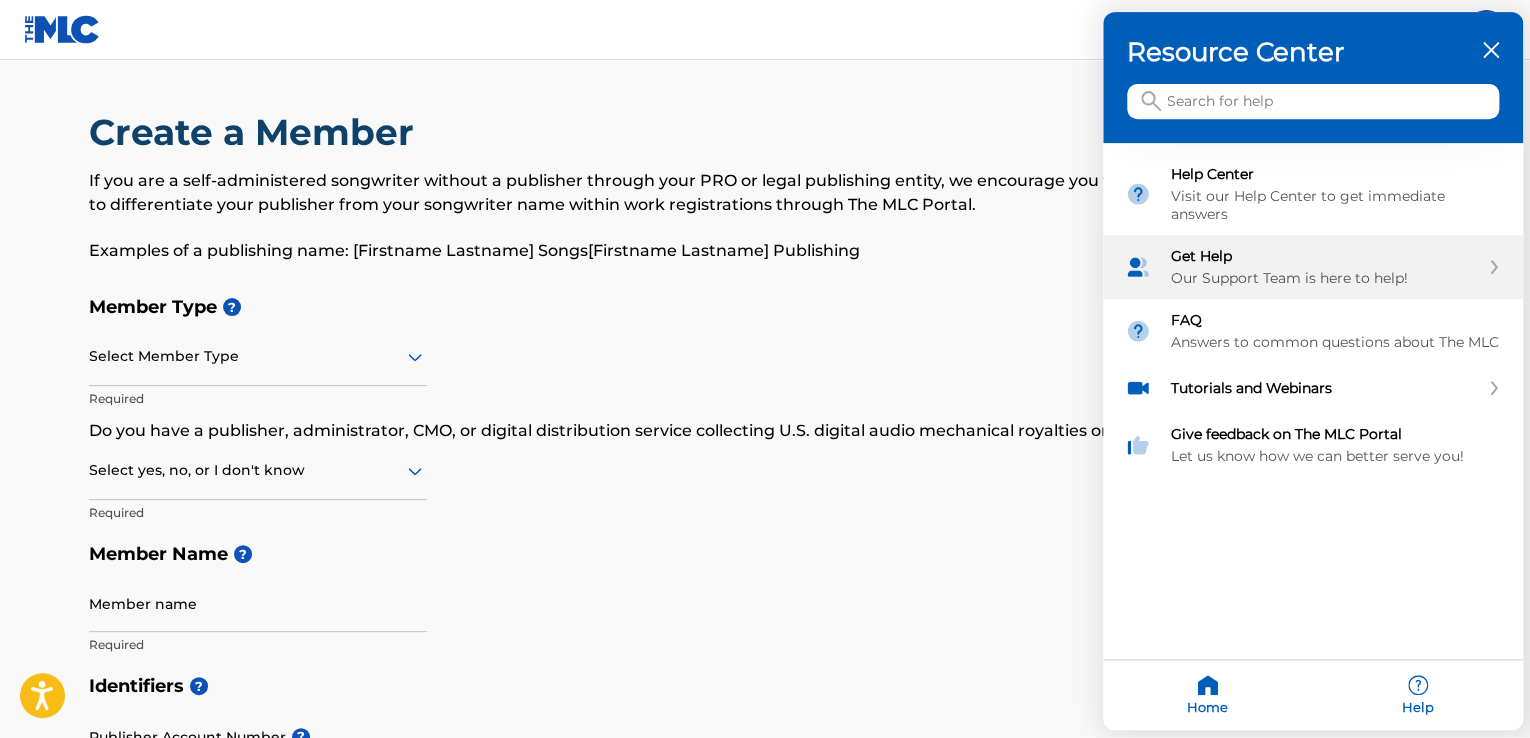 click on "Get Help   Our Support Team is here to help!" at bounding box center (1325, 268) 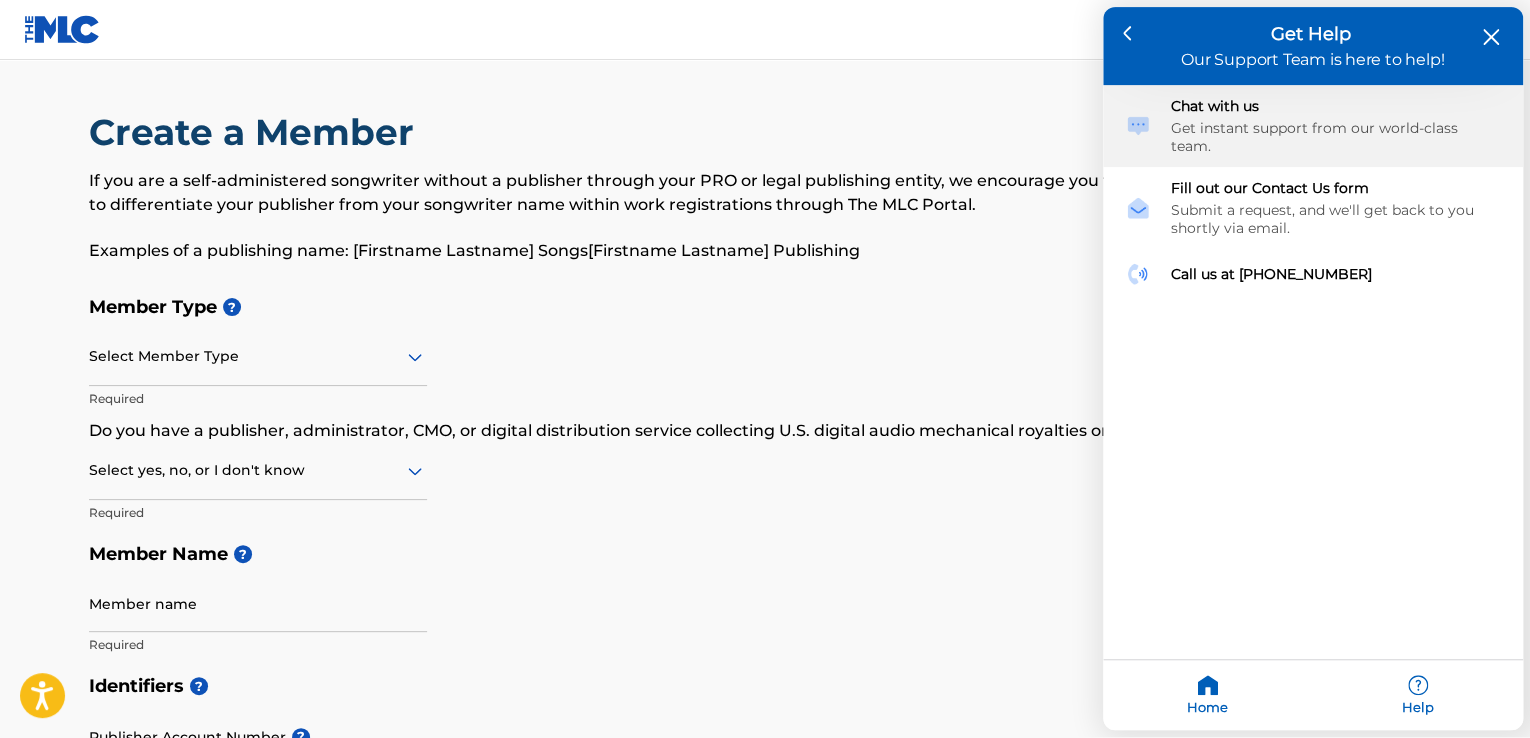 click on "Get instant support from our world-class team." at bounding box center [1336, 138] 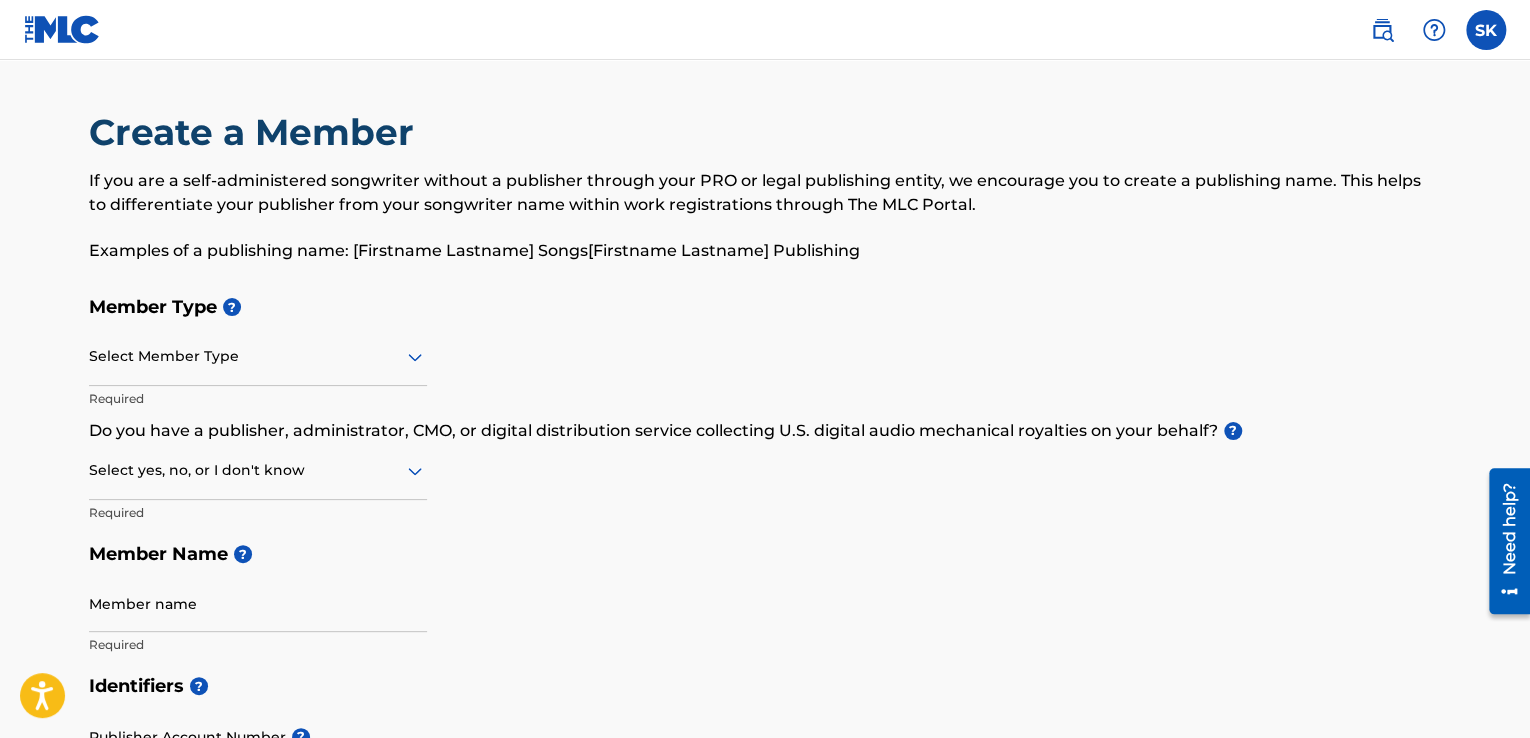 click at bounding box center (1486, 30) 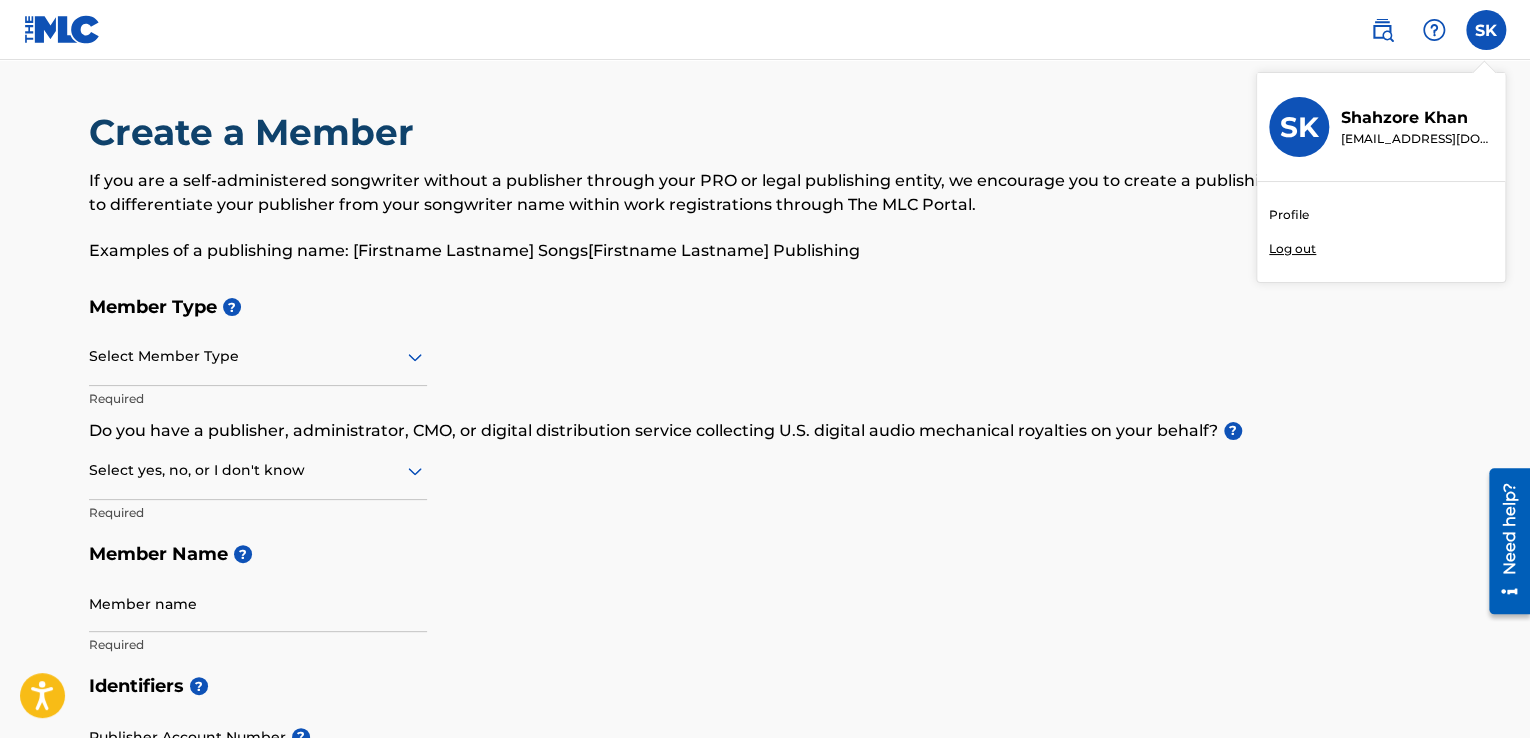 click on "Profile" at bounding box center [1289, 215] 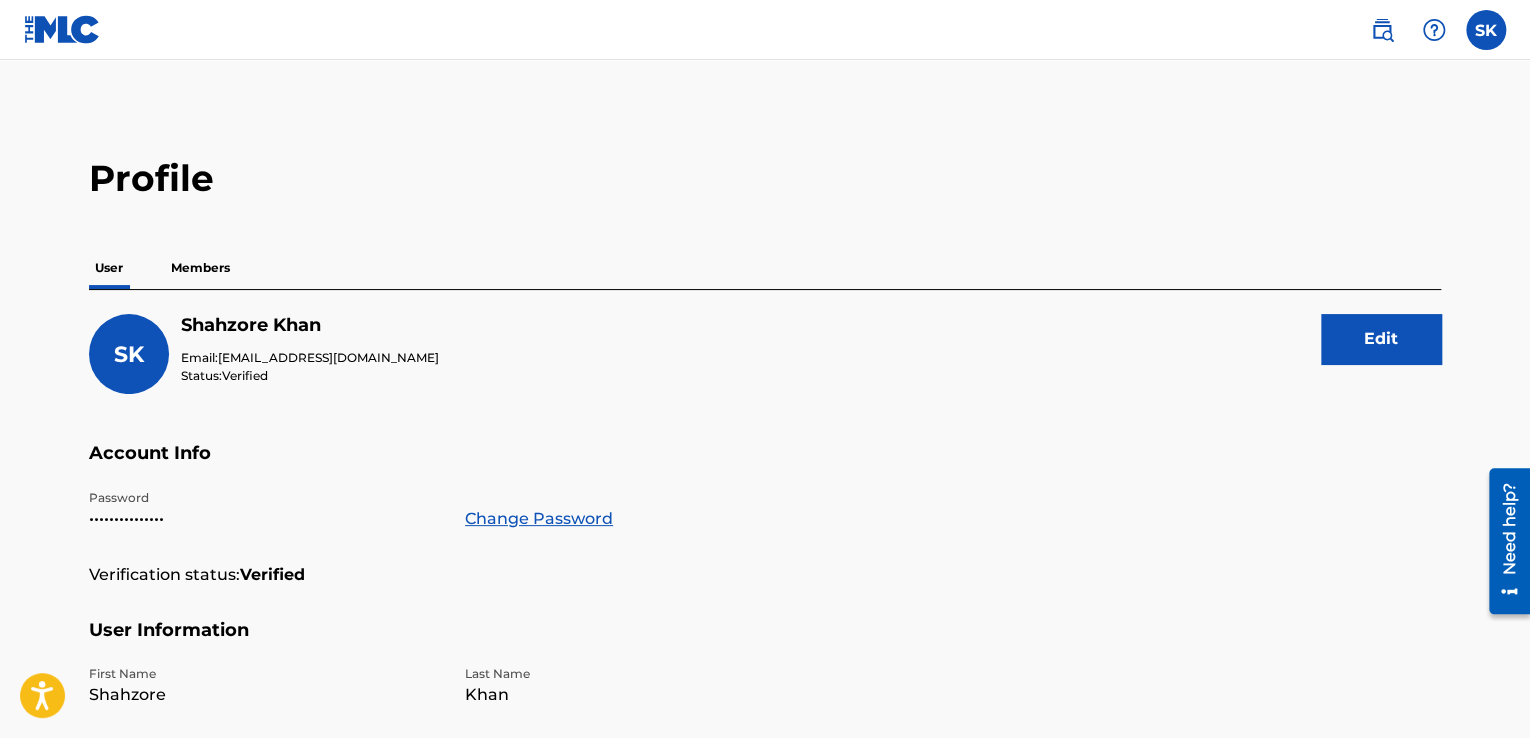 click at bounding box center [62, 29] 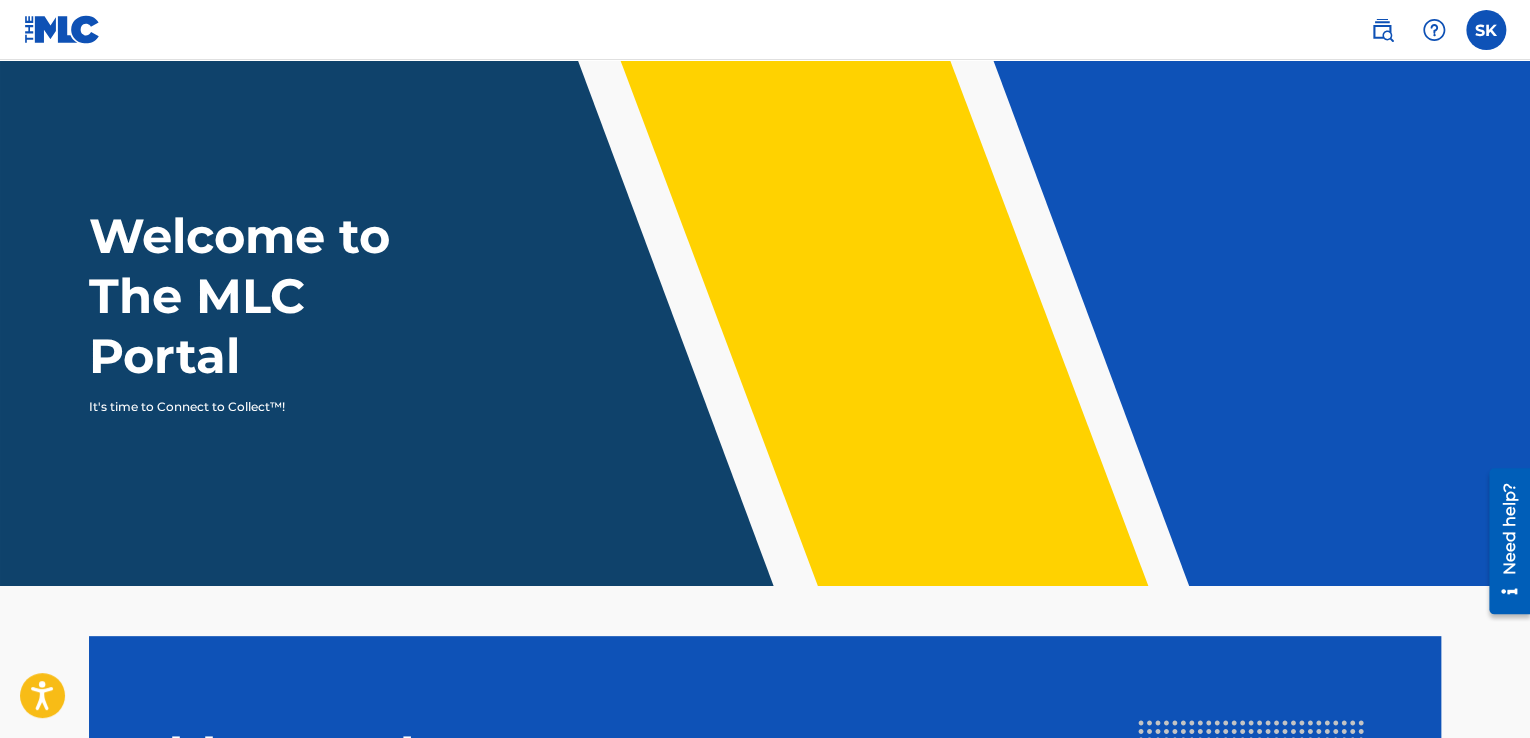 click on "Need help?" at bounding box center (1509, 529) 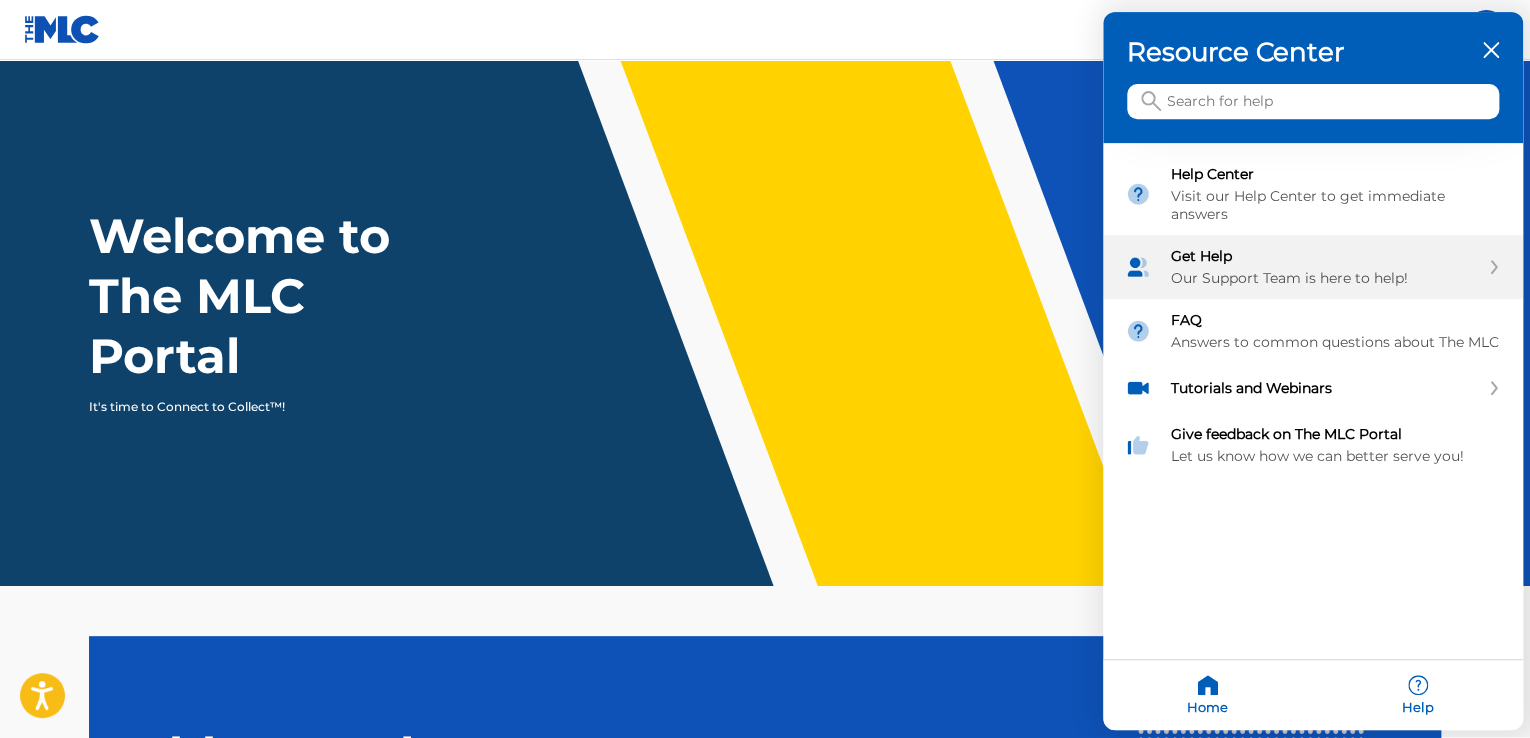 click on "Our Support Team is here to help!" at bounding box center (1325, 279) 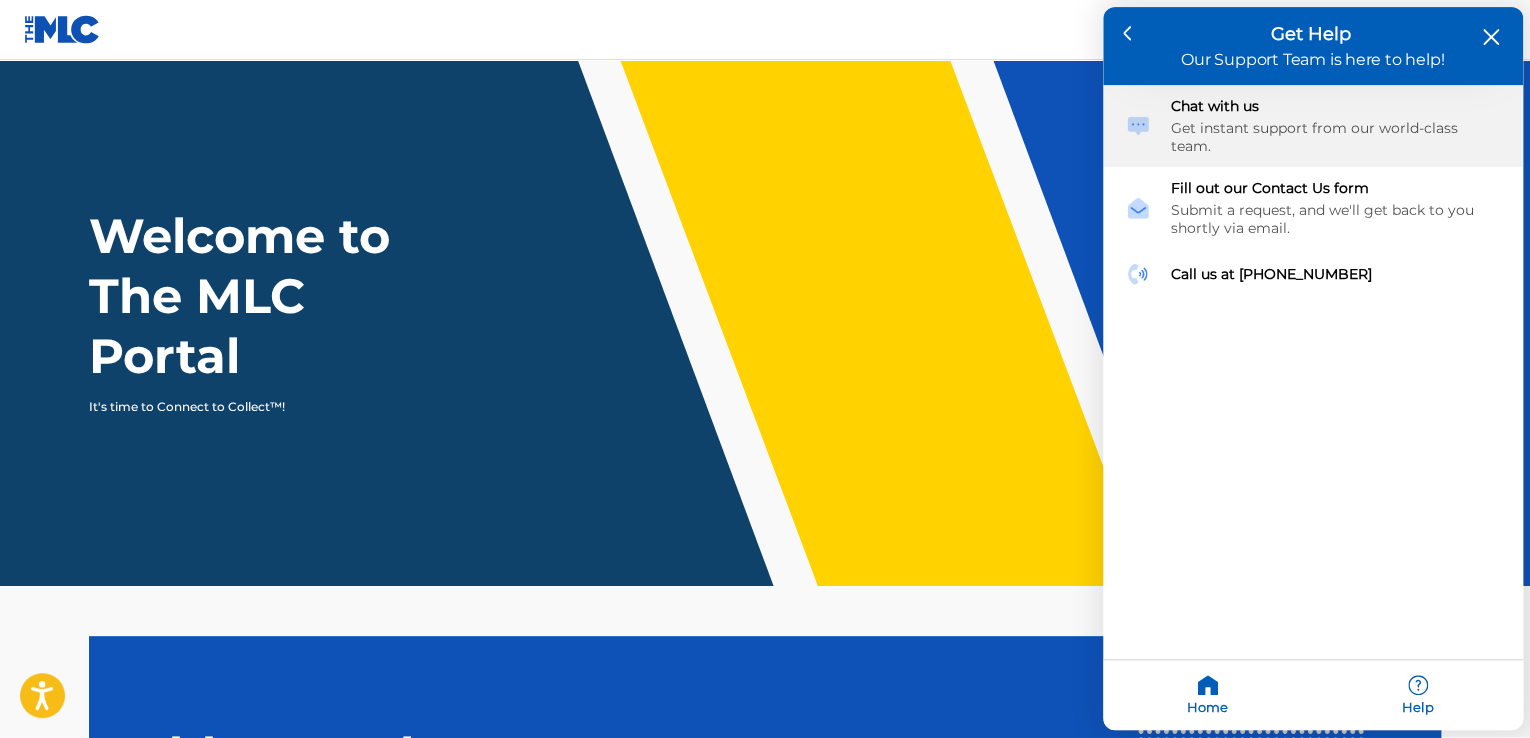 click on "Get instant support from our world-class team." at bounding box center [1336, 138] 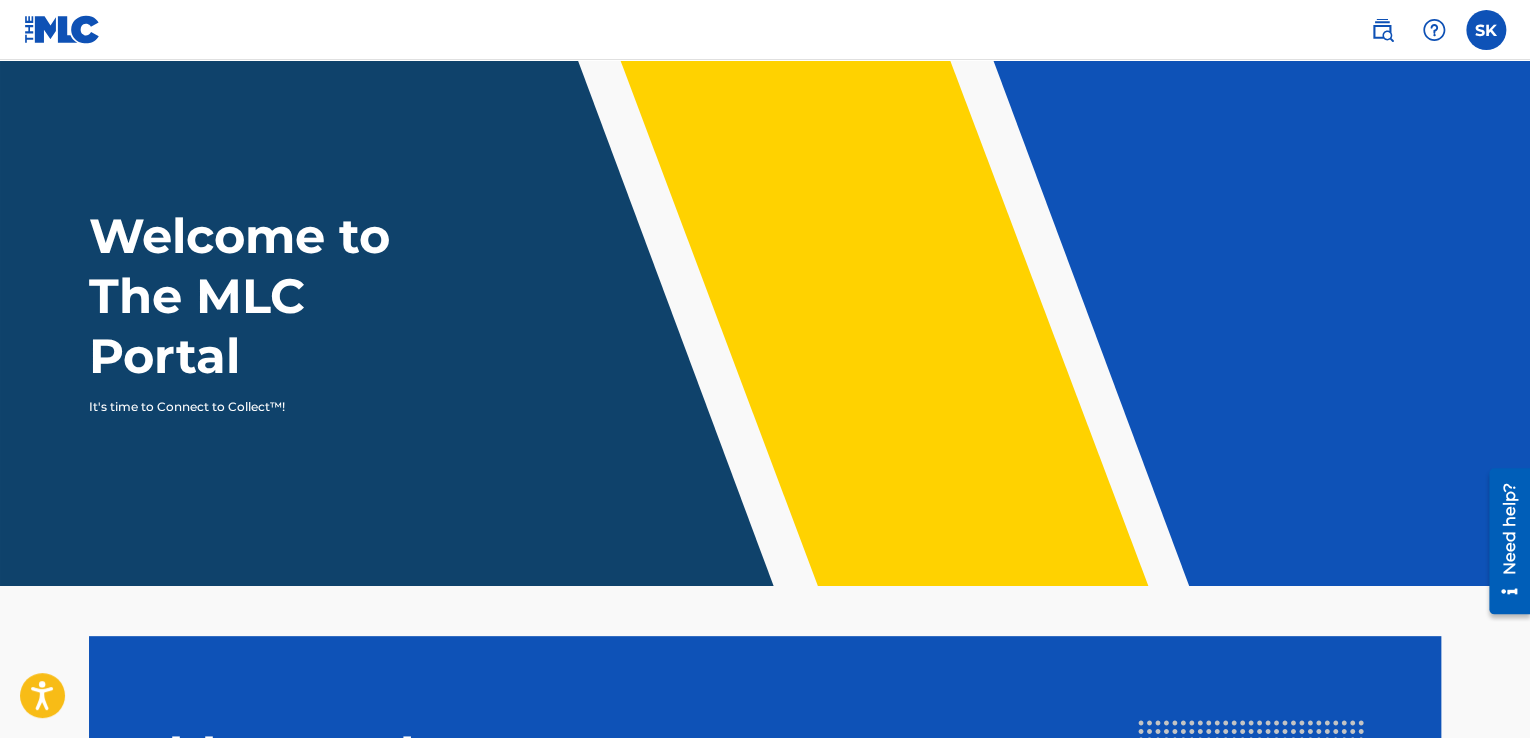 click on "Need help?" at bounding box center [1509, 529] 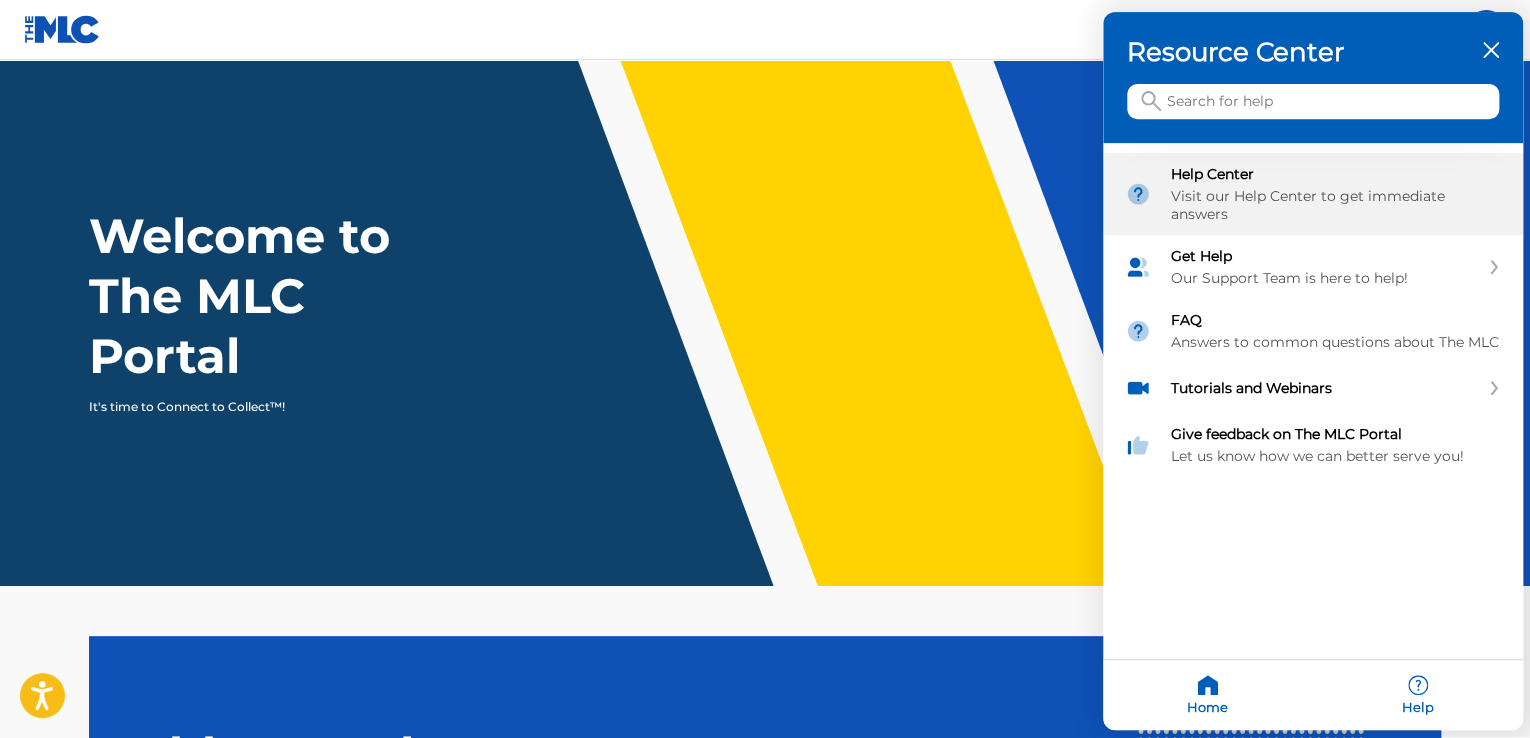 click on "Visit our Help Center to get immediate answers" at bounding box center [1336, 206] 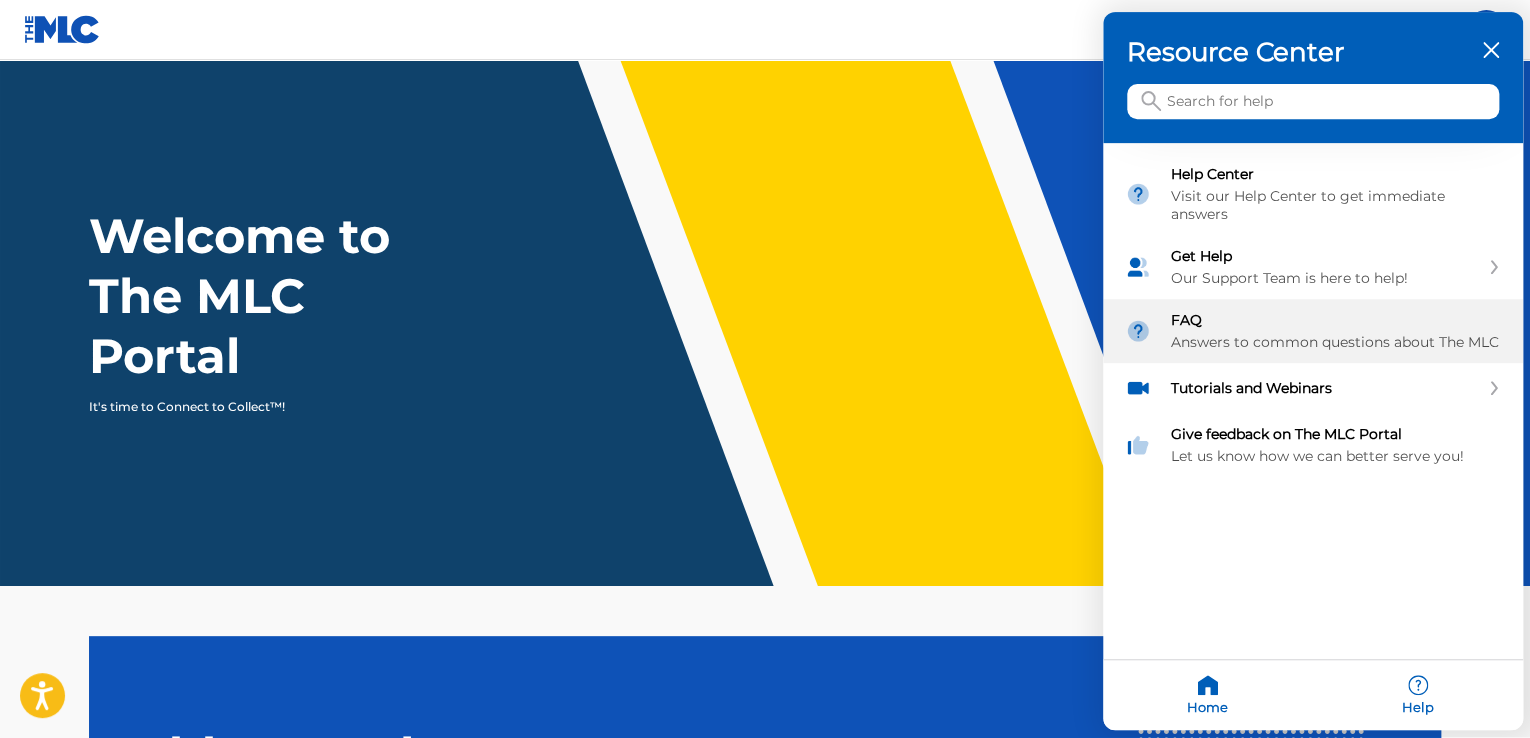 click on "Answers to common questions about The MLC" at bounding box center (1336, 343) 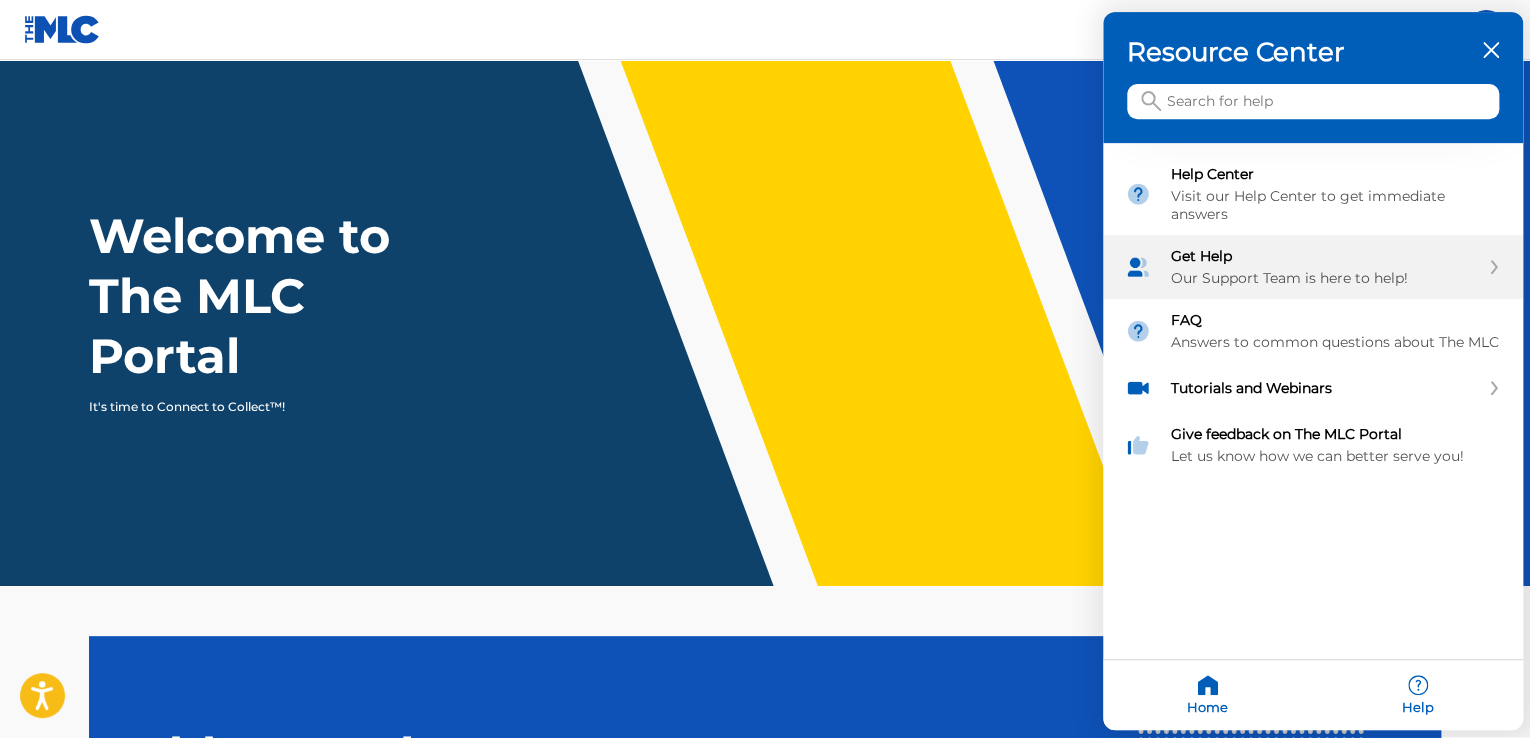 click on "Get Help" at bounding box center [1325, 257] 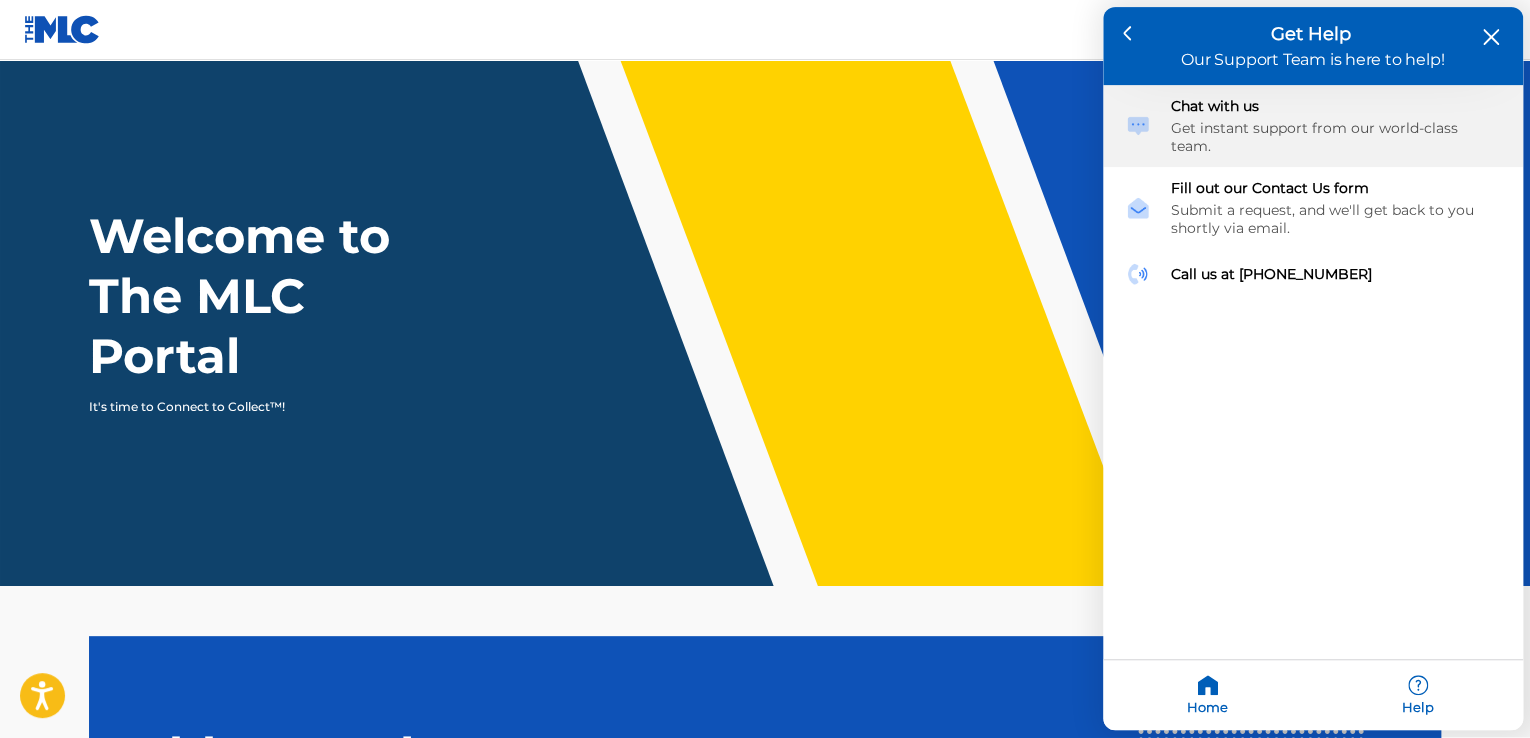 click on "Get instant support from our world-class team." at bounding box center [1336, 138] 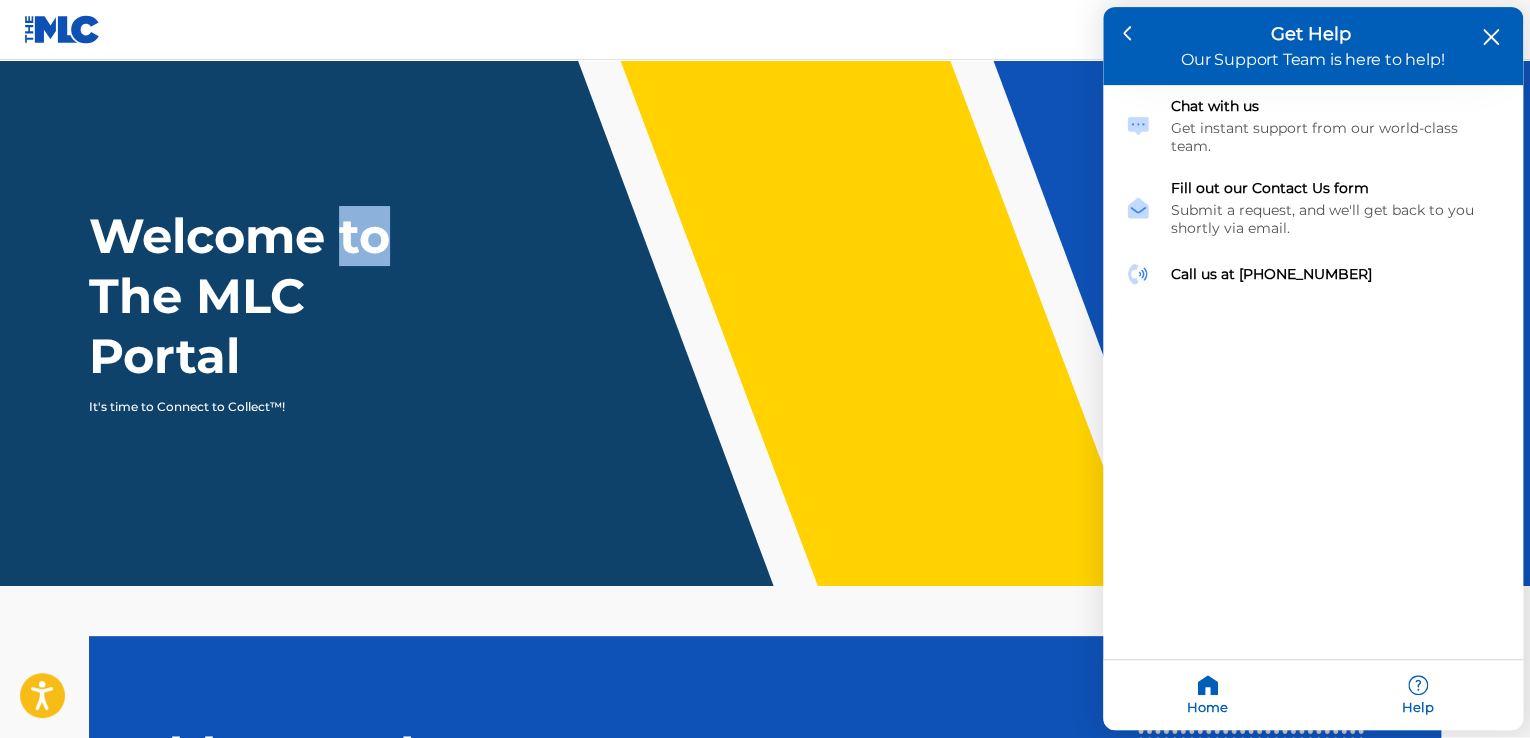 click on "Welcome to The MLC Portal It's time to Connect to Collect™!" at bounding box center (765, 323) 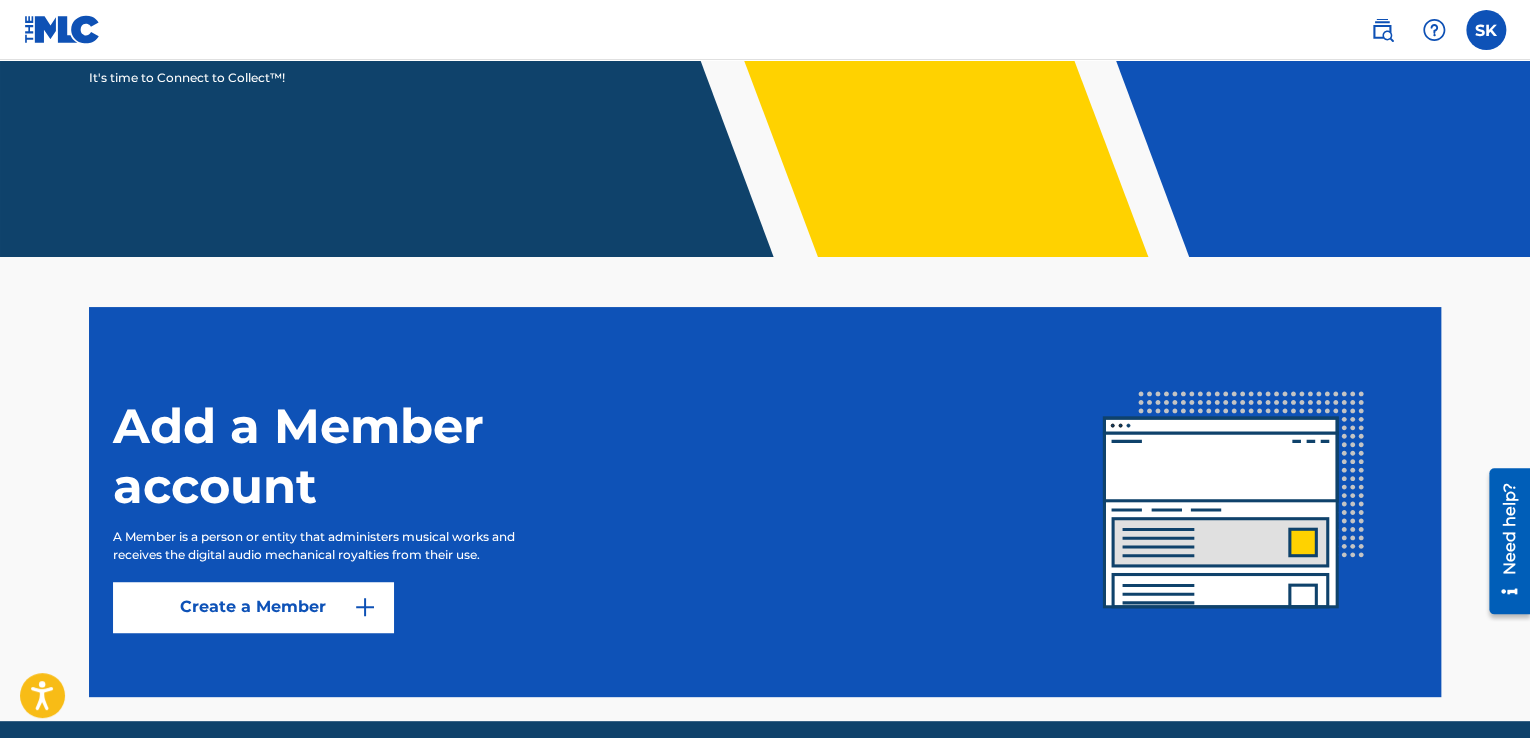 scroll, scrollTop: 408, scrollLeft: 0, axis: vertical 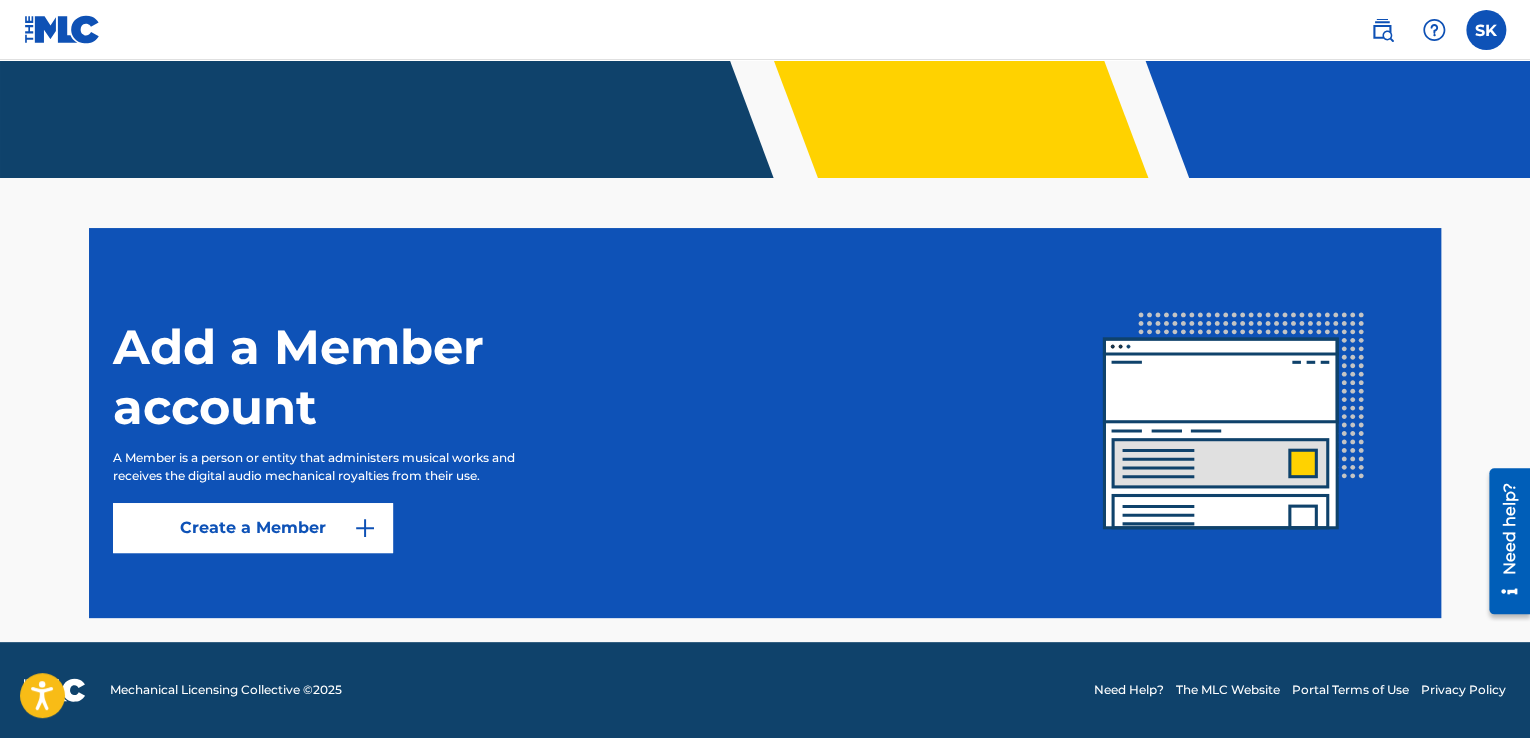 click on "Need help?" at bounding box center (1509, 541) 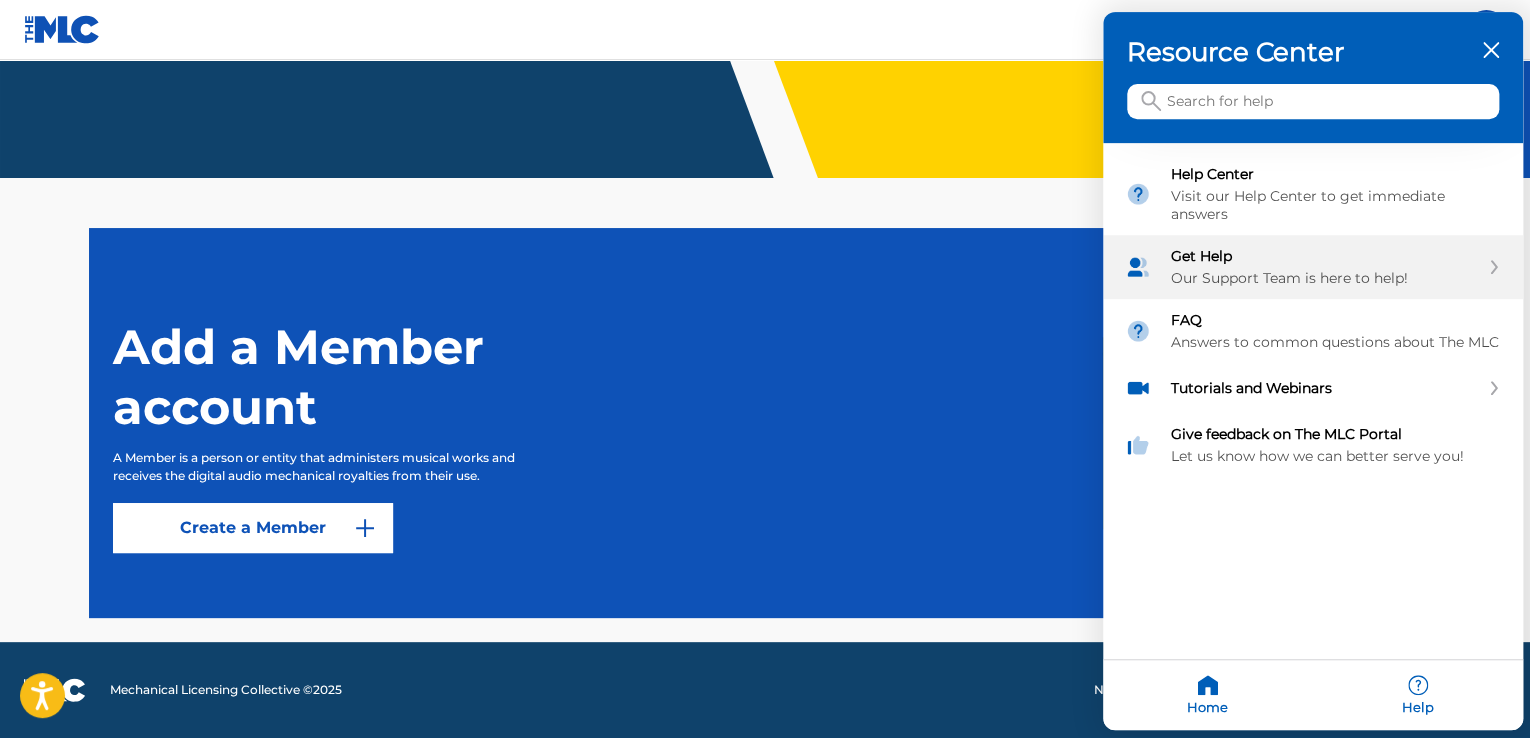 click on "Our Support Team is here to help!" at bounding box center (1325, 279) 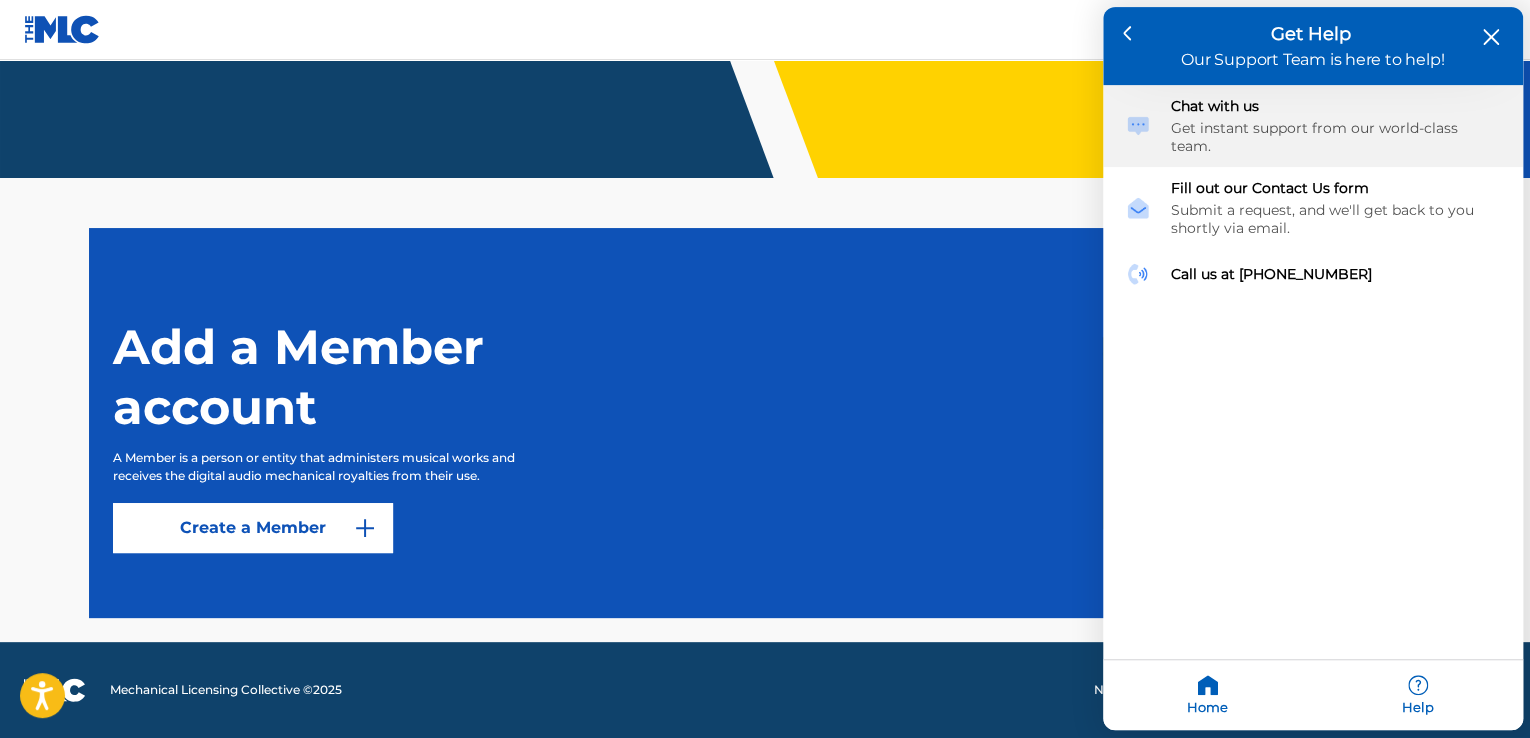 click on "Get instant support from our world-class team." at bounding box center (1336, 138) 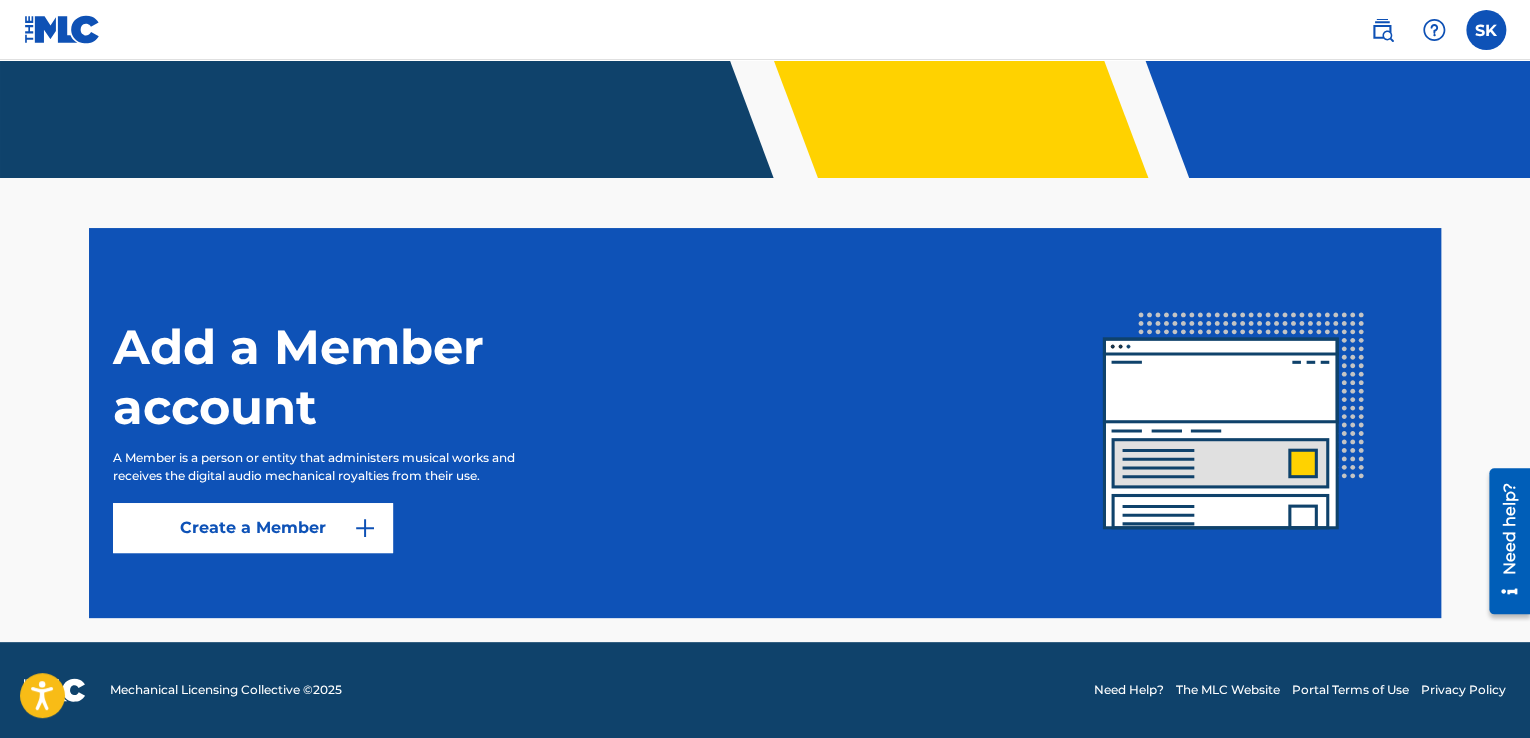 click on "Need help?" at bounding box center [1509, 541] 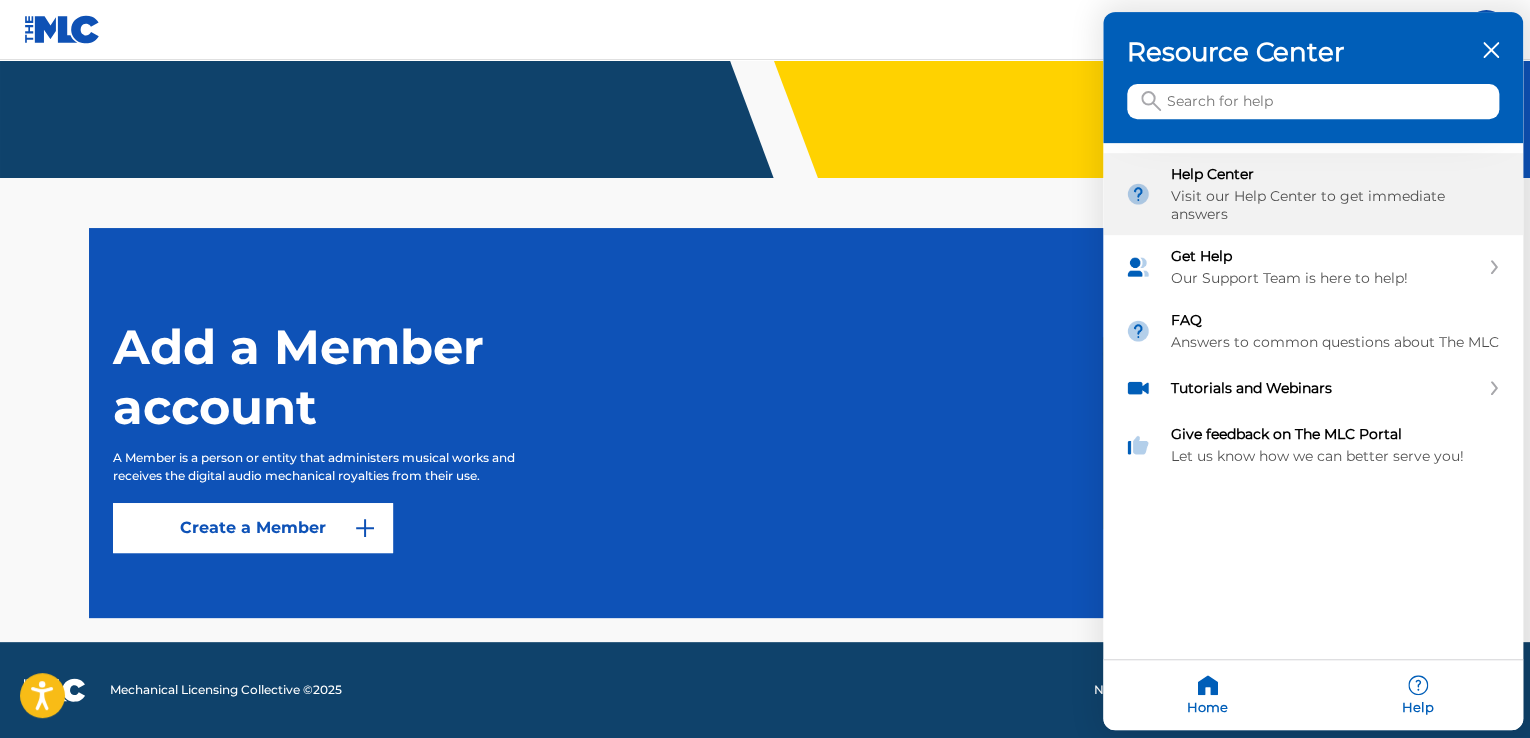 click on "Visit our Help Center to get immediate answers" at bounding box center (1336, 206) 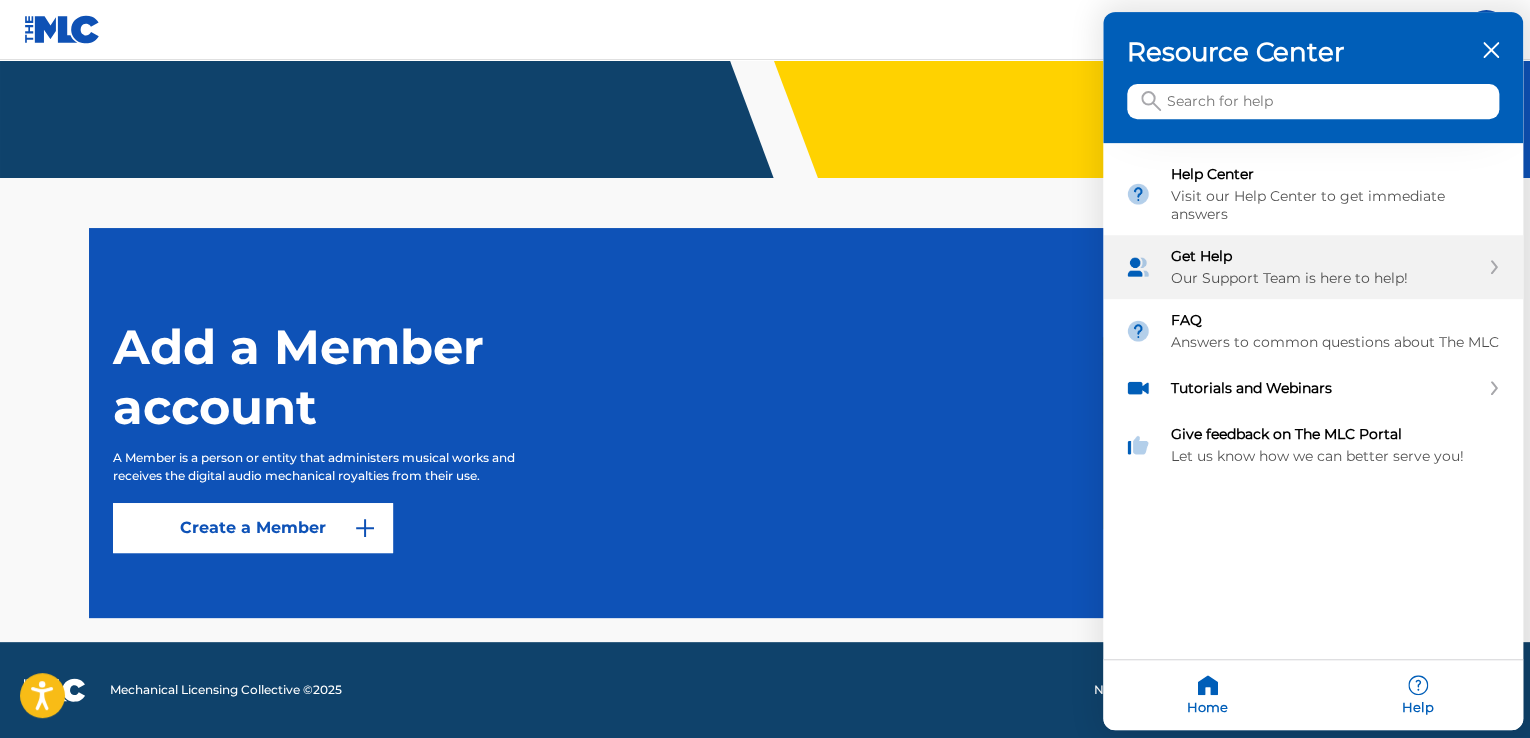 click on "Get Help   Our Support Team is here to help!" at bounding box center (1325, 268) 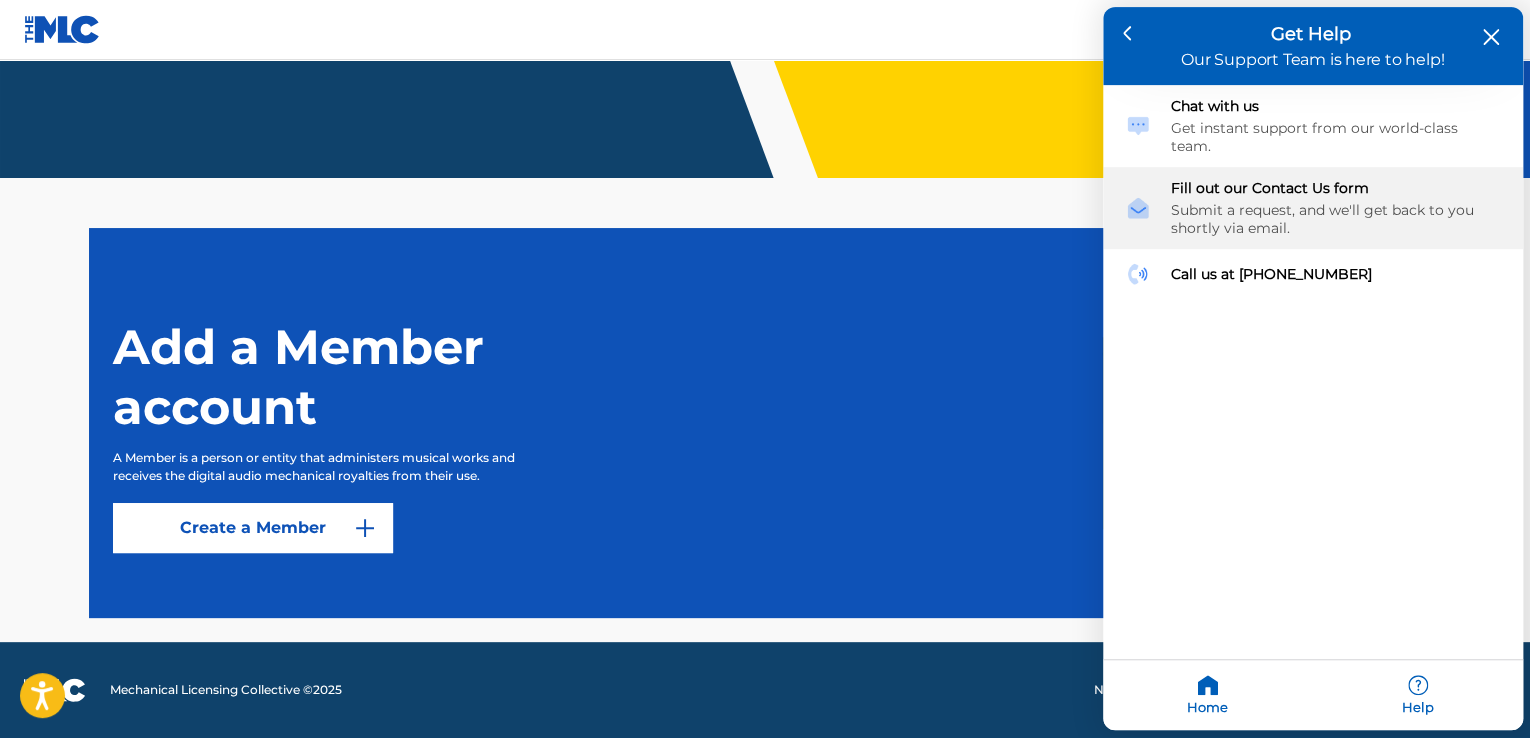 click on "Submit a request, and we'll get back to you shortly via email." at bounding box center (1336, 220) 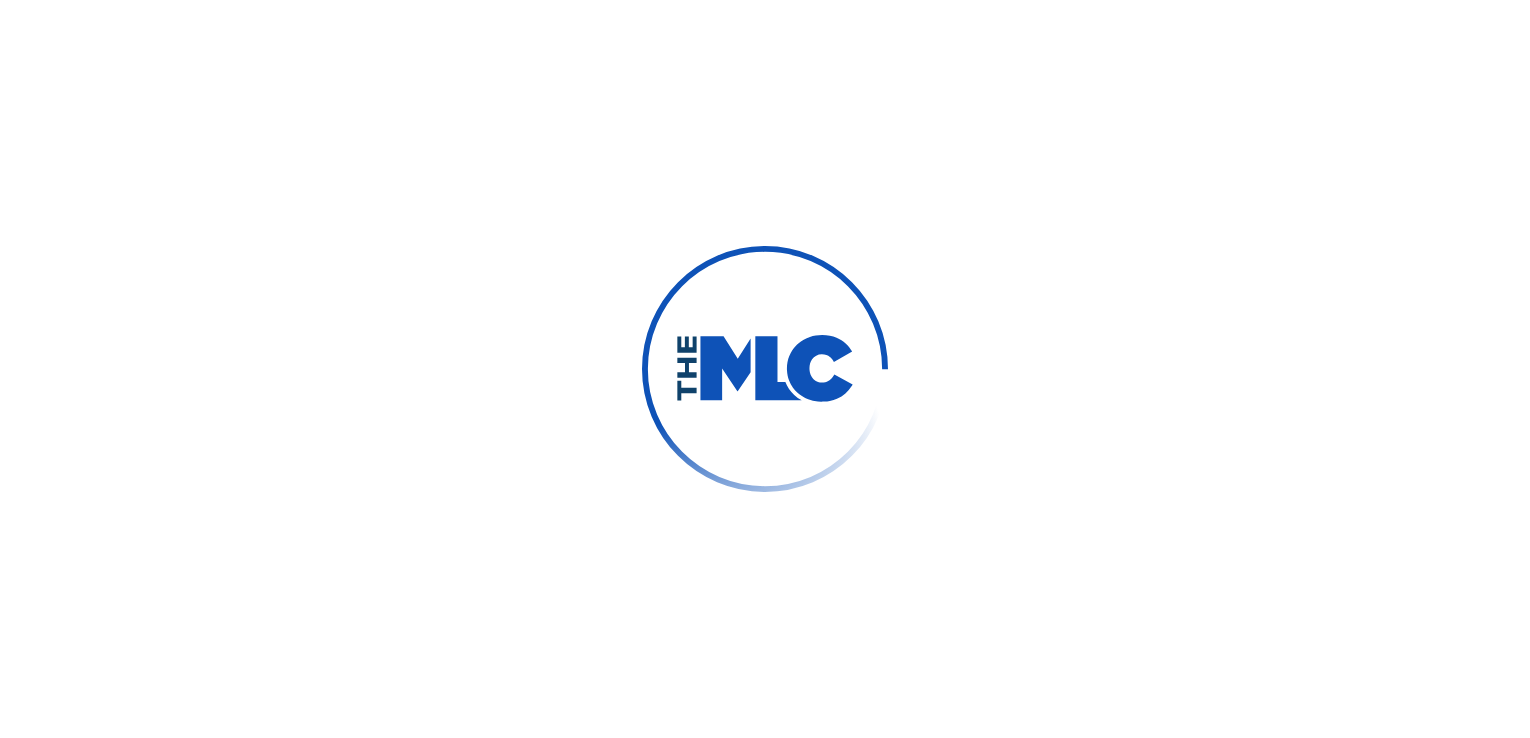 scroll, scrollTop: 0, scrollLeft: 0, axis: both 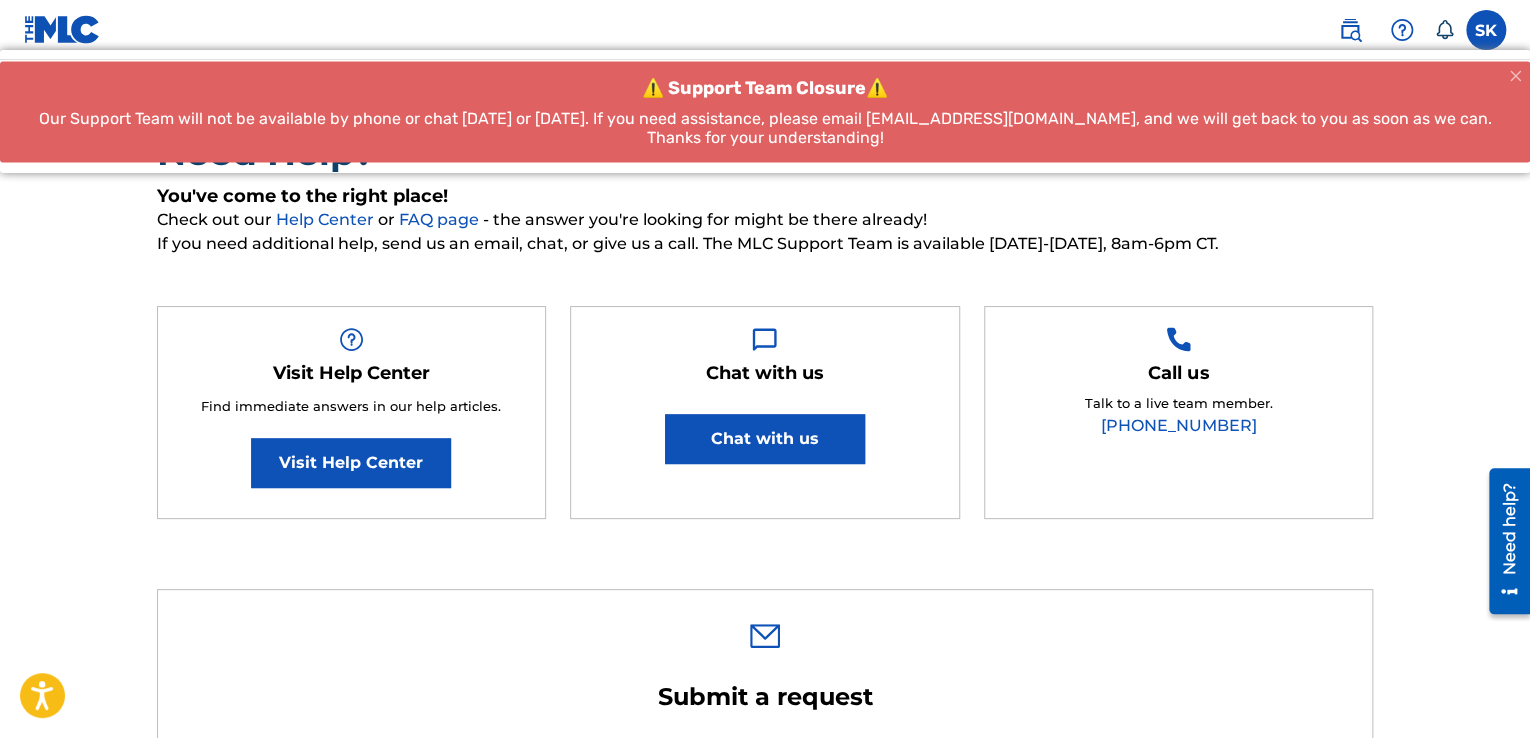 click on "Chat with us" at bounding box center (765, 439) 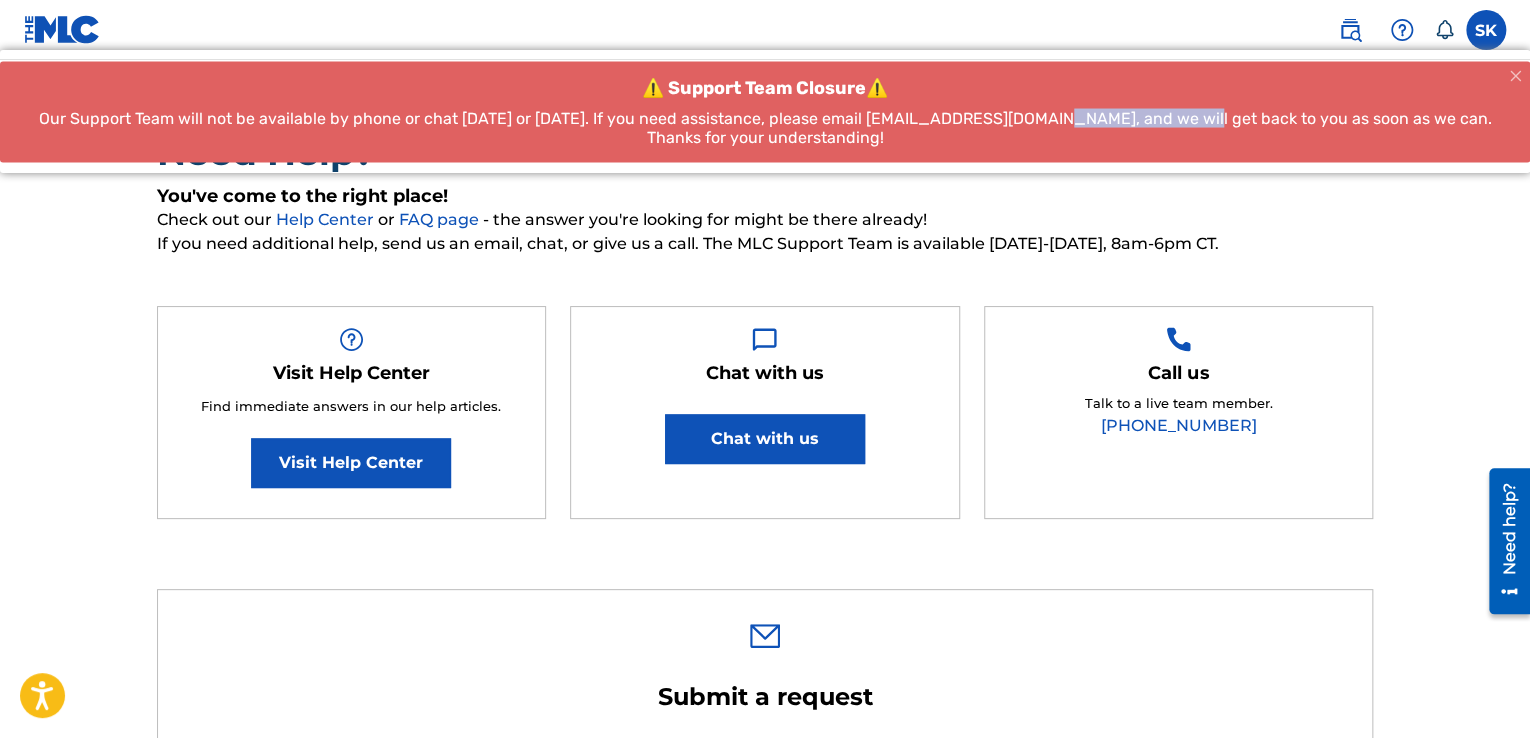 drag, startPoint x: 1012, startPoint y: 109, endPoint x: 1168, endPoint y: 110, distance: 156.0032 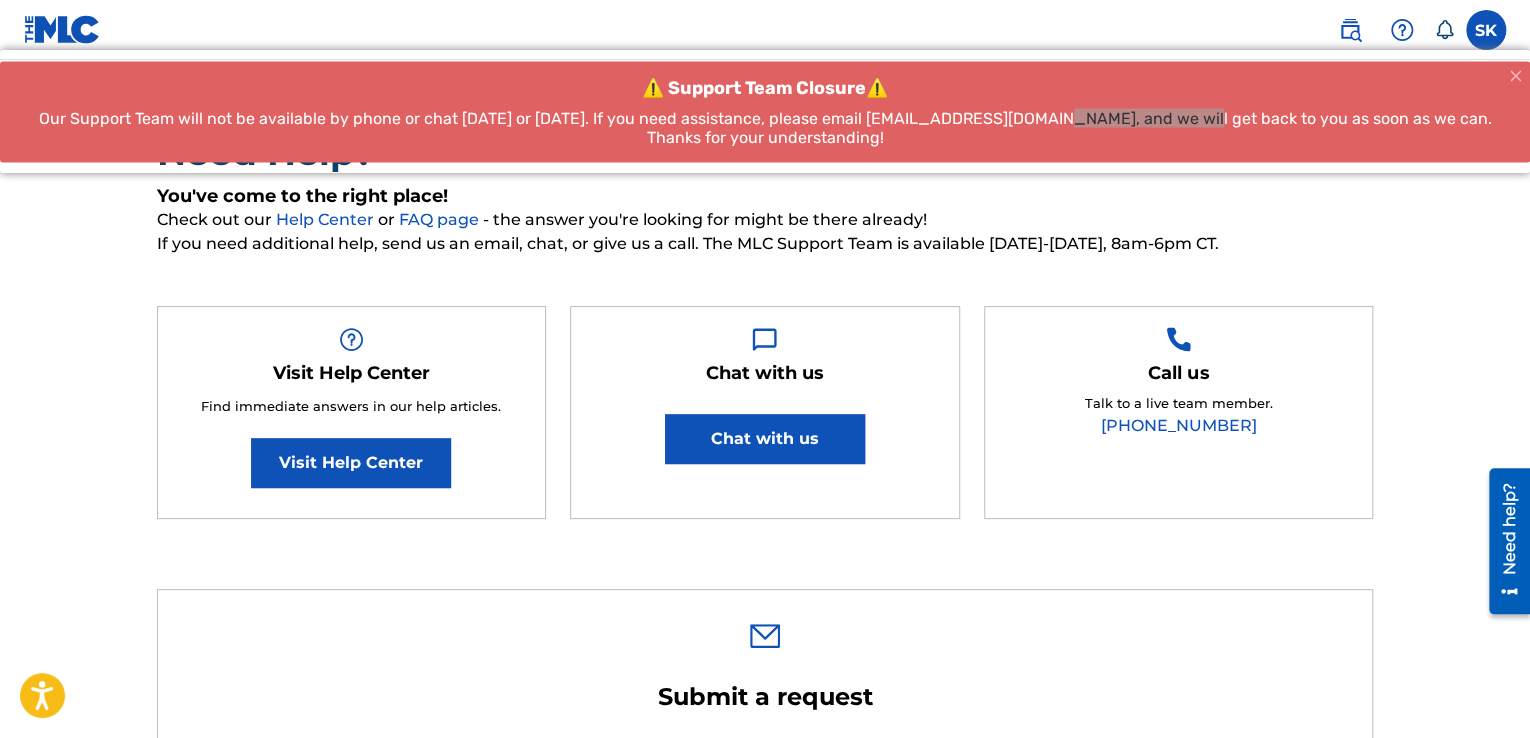 click at bounding box center (1486, 30) 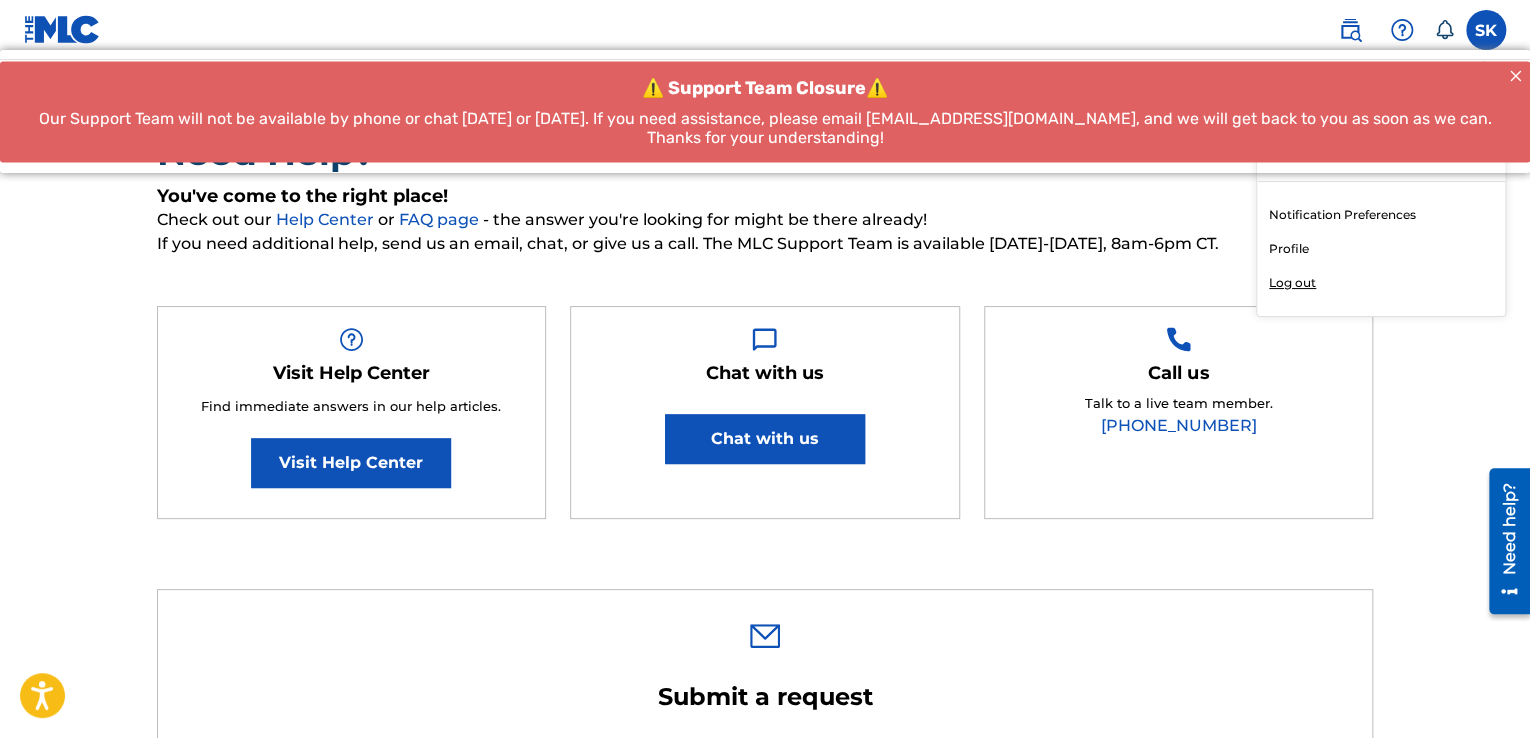 drag, startPoint x: 1517, startPoint y: 57, endPoint x: 1509, endPoint y: 67, distance: 12.806249 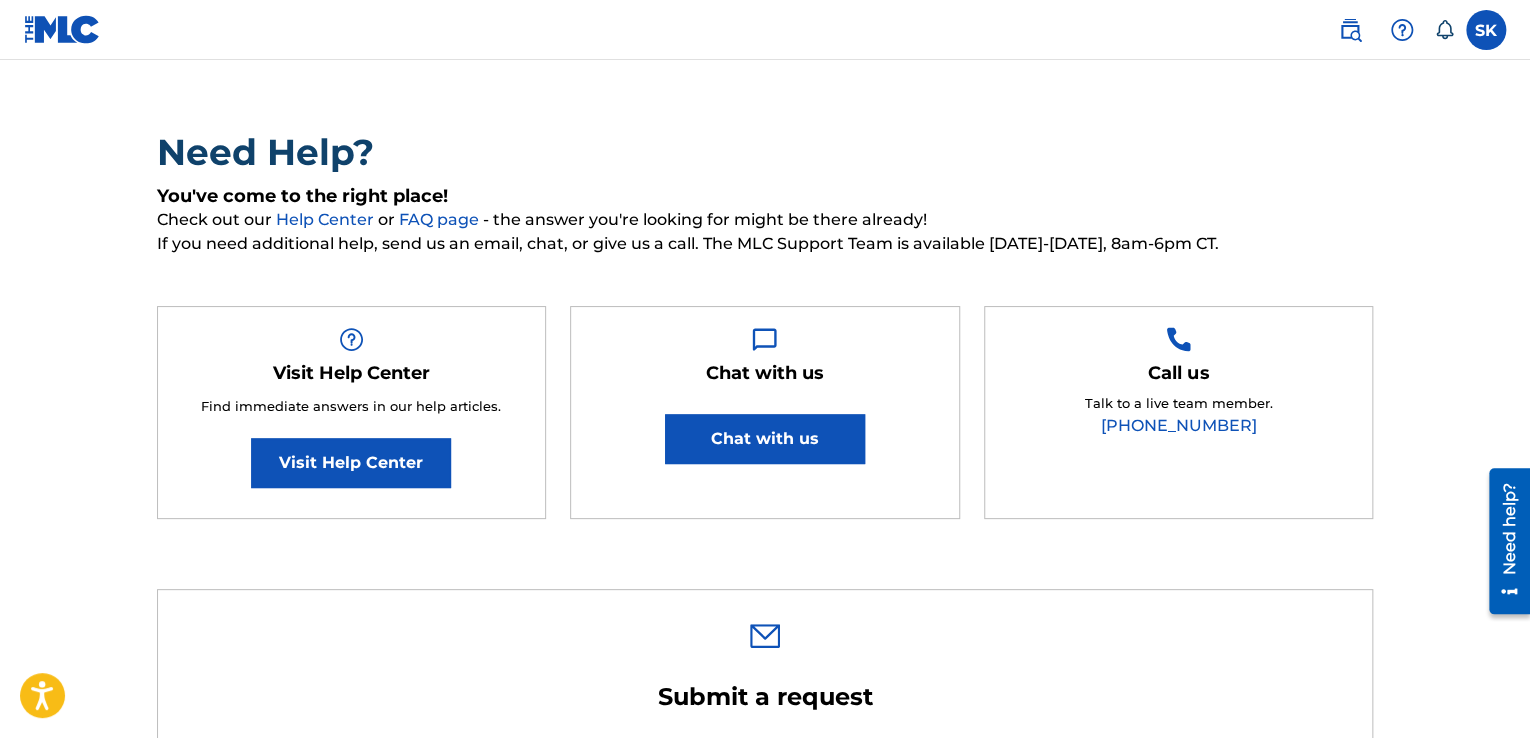 click at bounding box center (1486, 30) 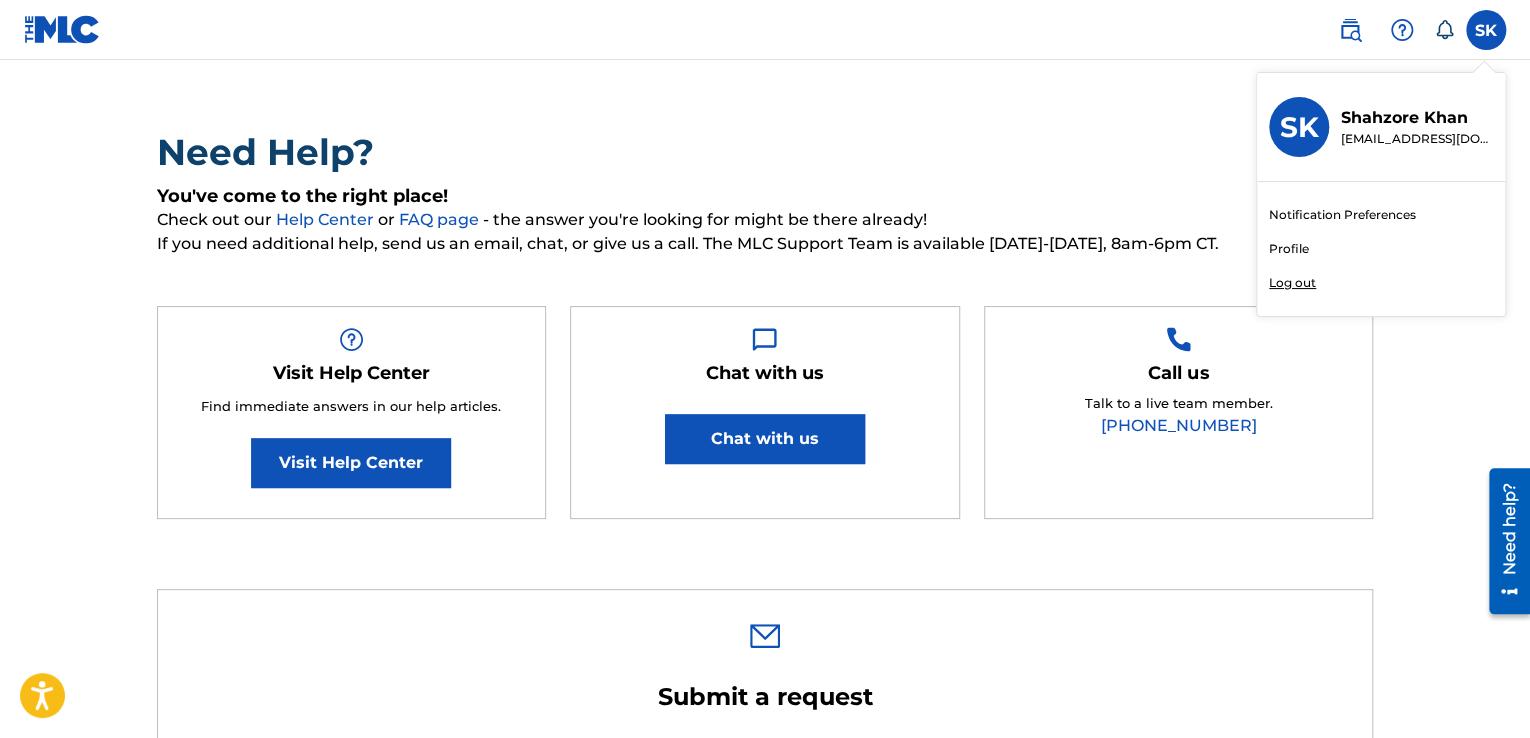 click on "Shahzore   Khan" at bounding box center [1417, 118] 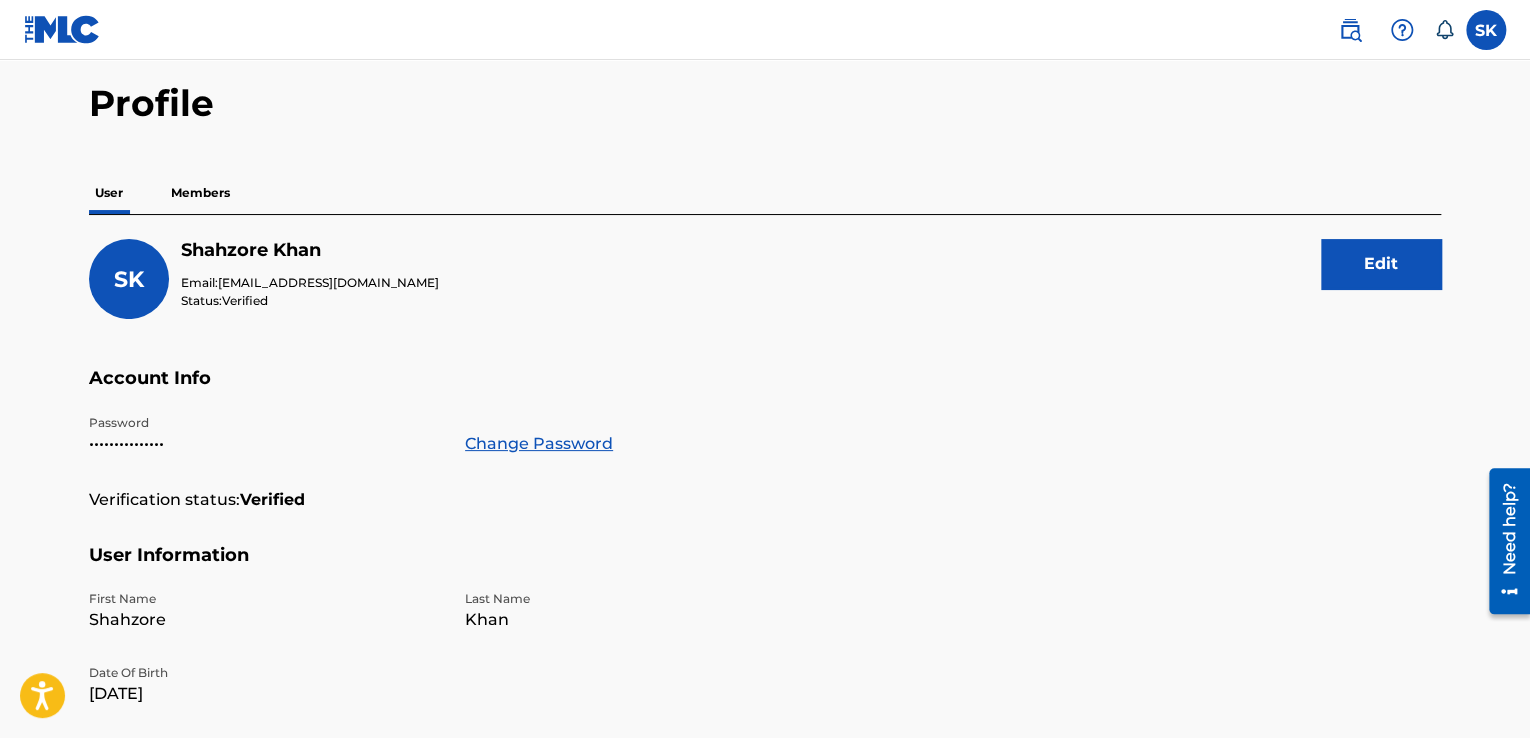 scroll, scrollTop: 100, scrollLeft: 0, axis: vertical 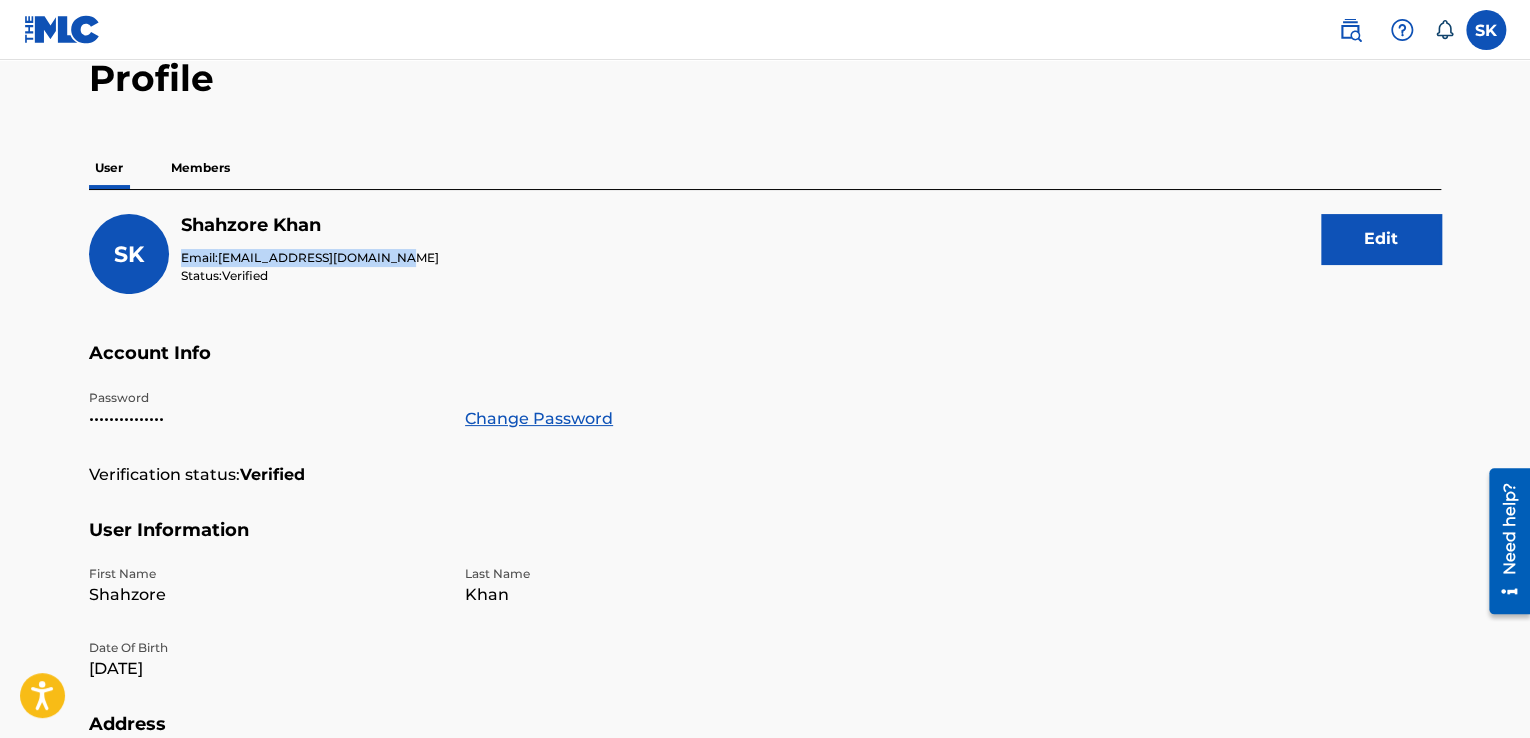 drag, startPoint x: 180, startPoint y: 257, endPoint x: 400, endPoint y: 257, distance: 220 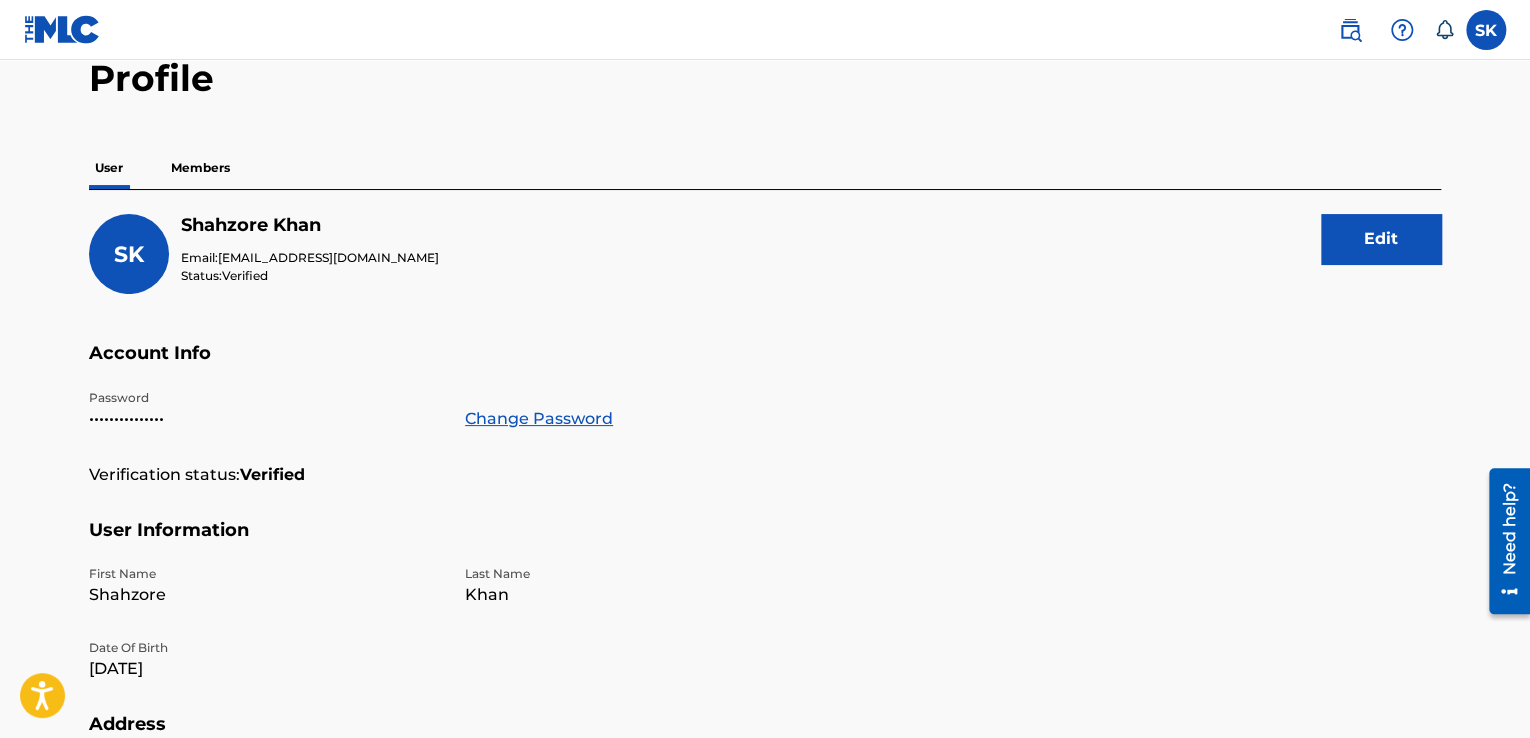 click on "Status:  Verified" at bounding box center (310, 276) 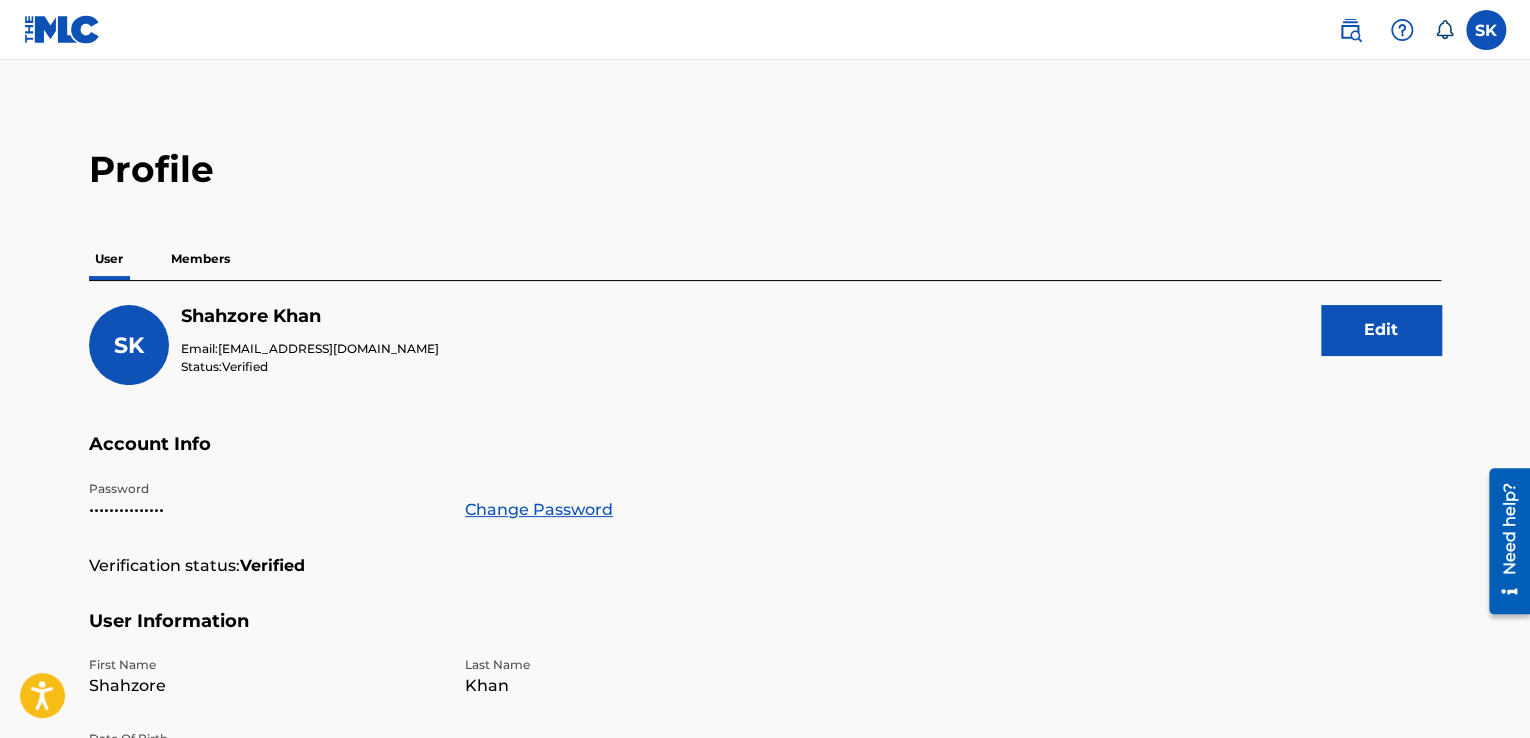 scroll, scrollTop: 8, scrollLeft: 0, axis: vertical 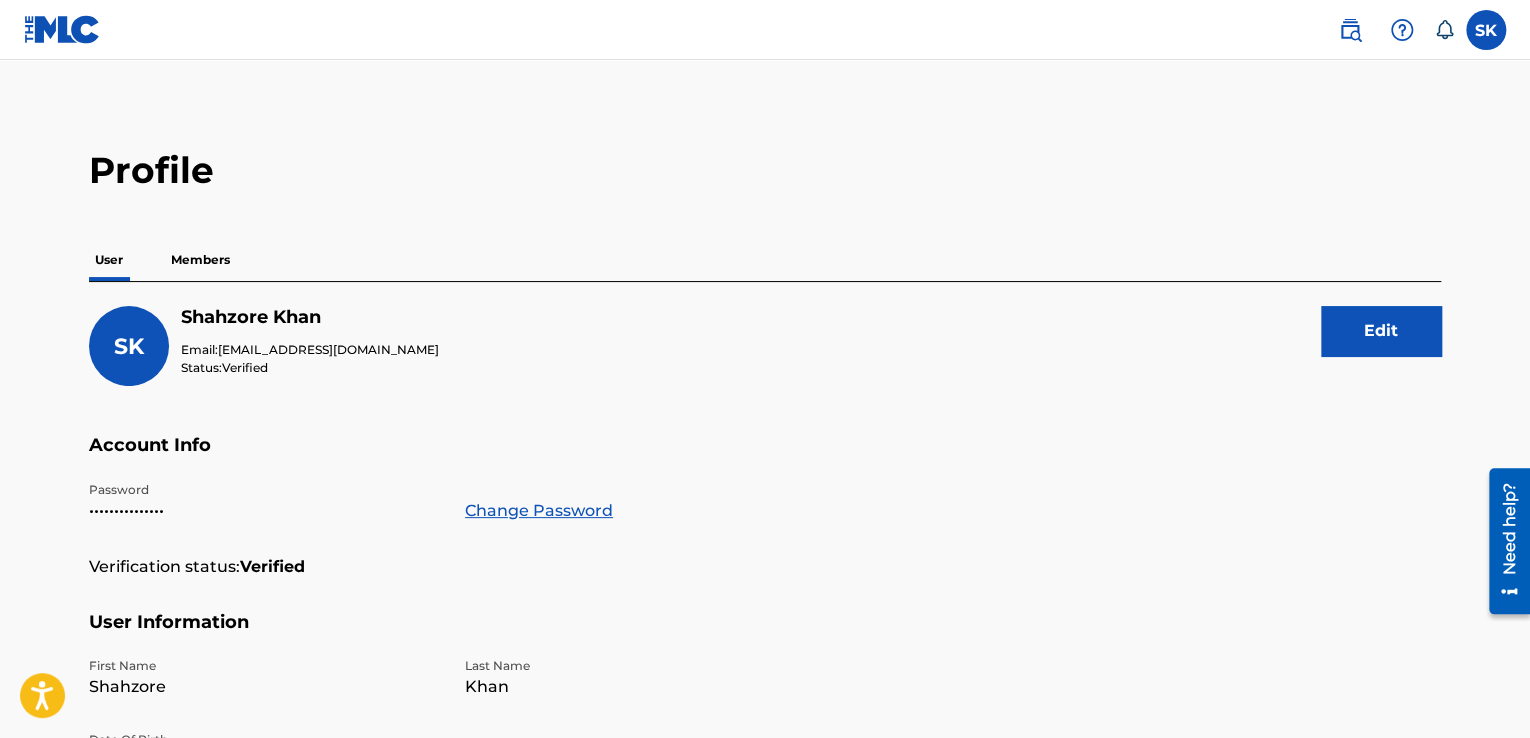 click on "Members" at bounding box center [200, 260] 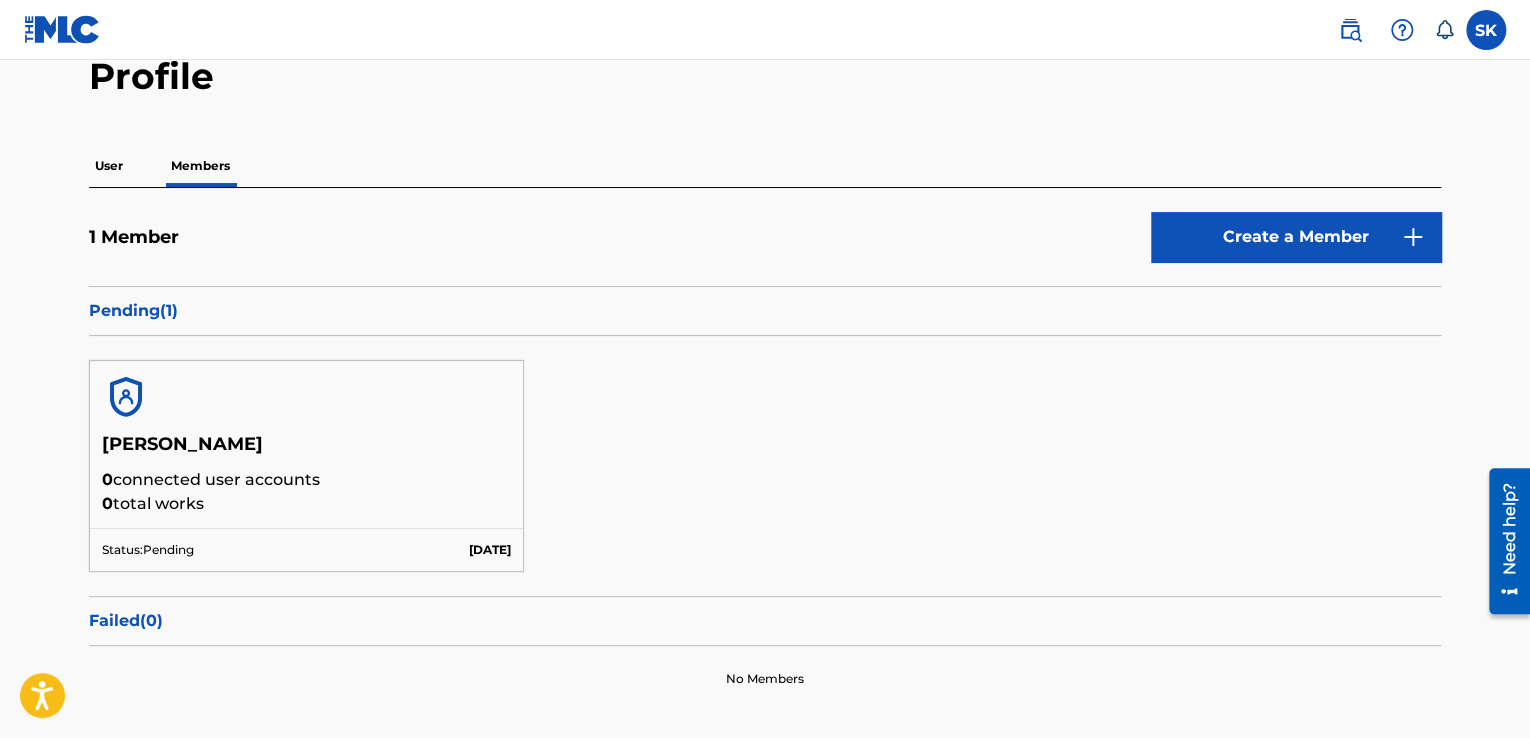 scroll, scrollTop: 166, scrollLeft: 0, axis: vertical 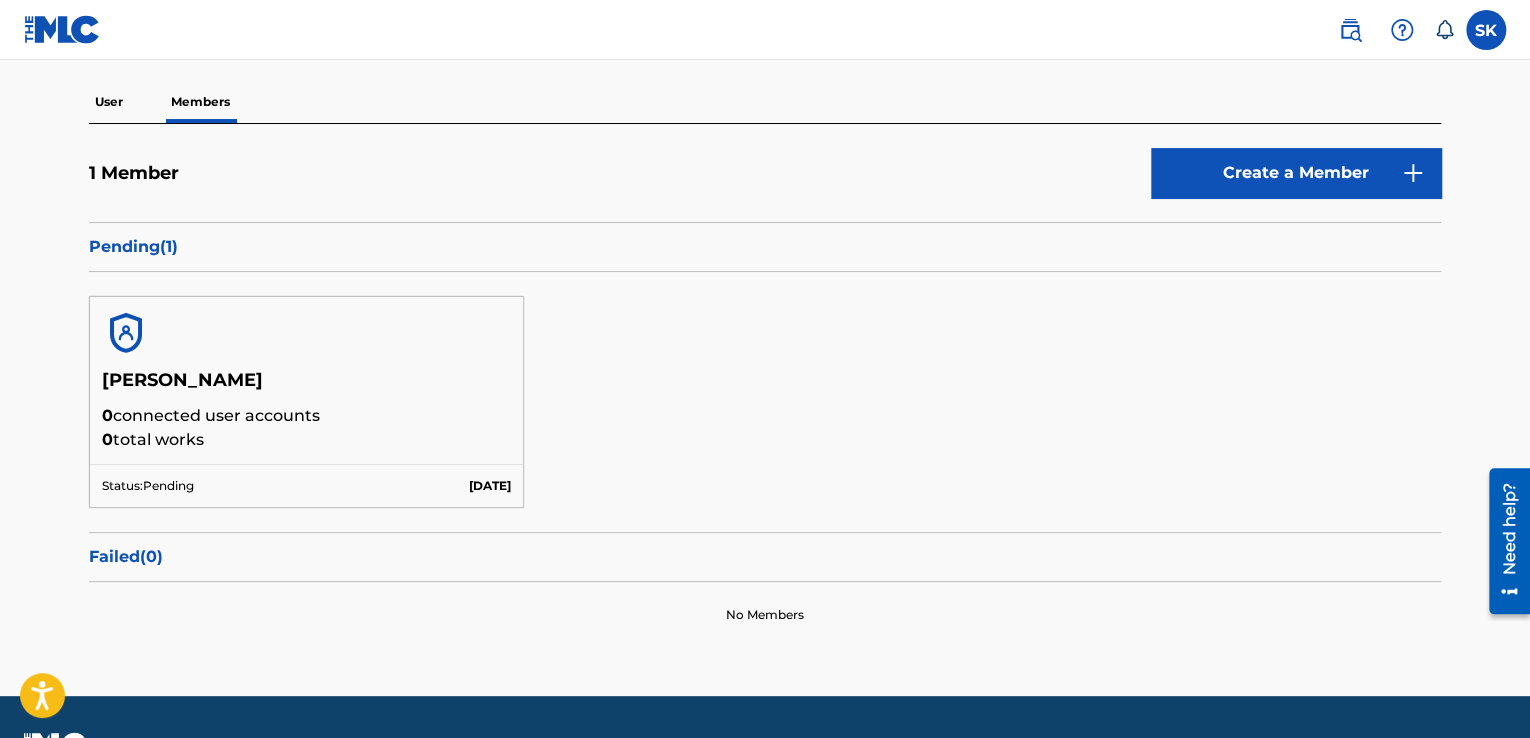 click on "User" at bounding box center [109, 102] 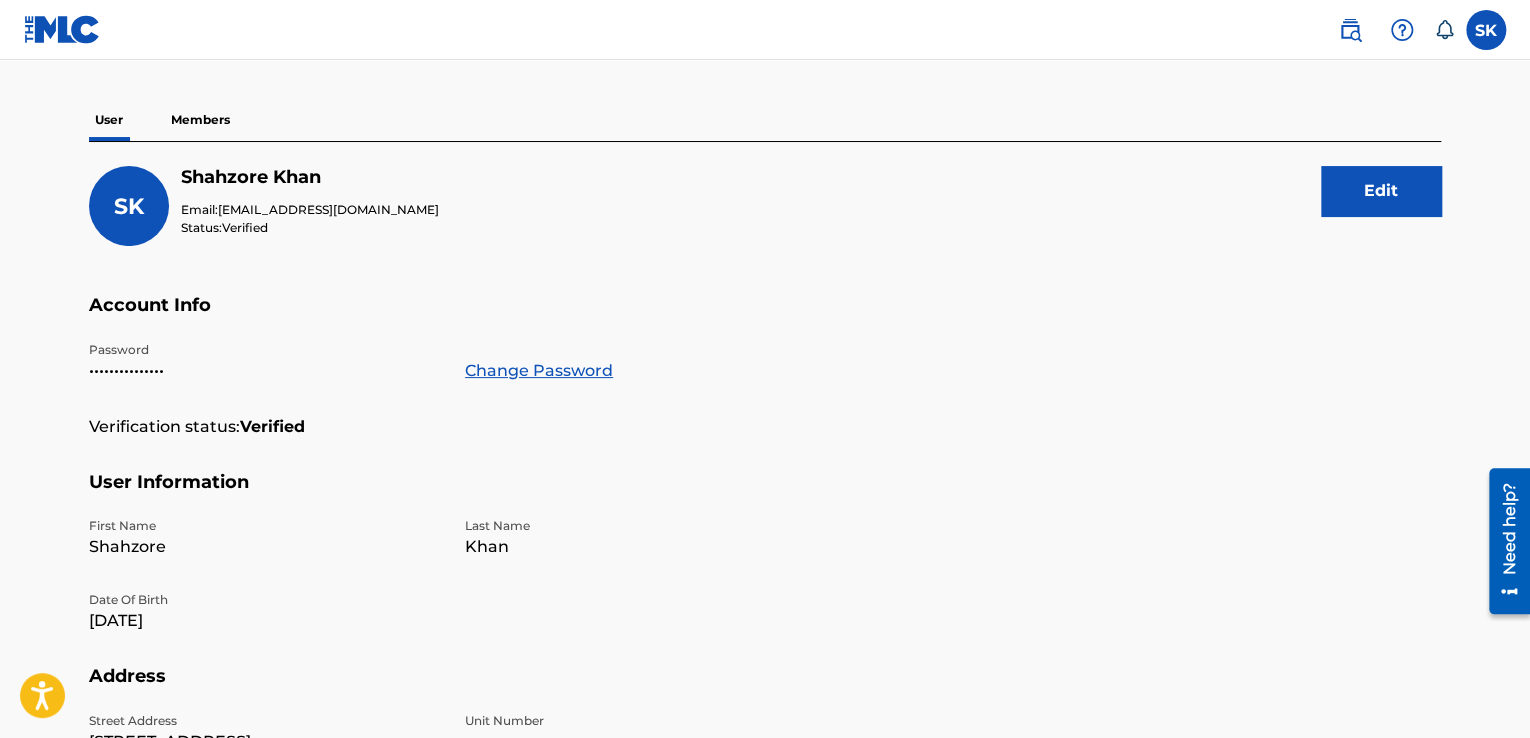 scroll, scrollTop: 167, scrollLeft: 0, axis: vertical 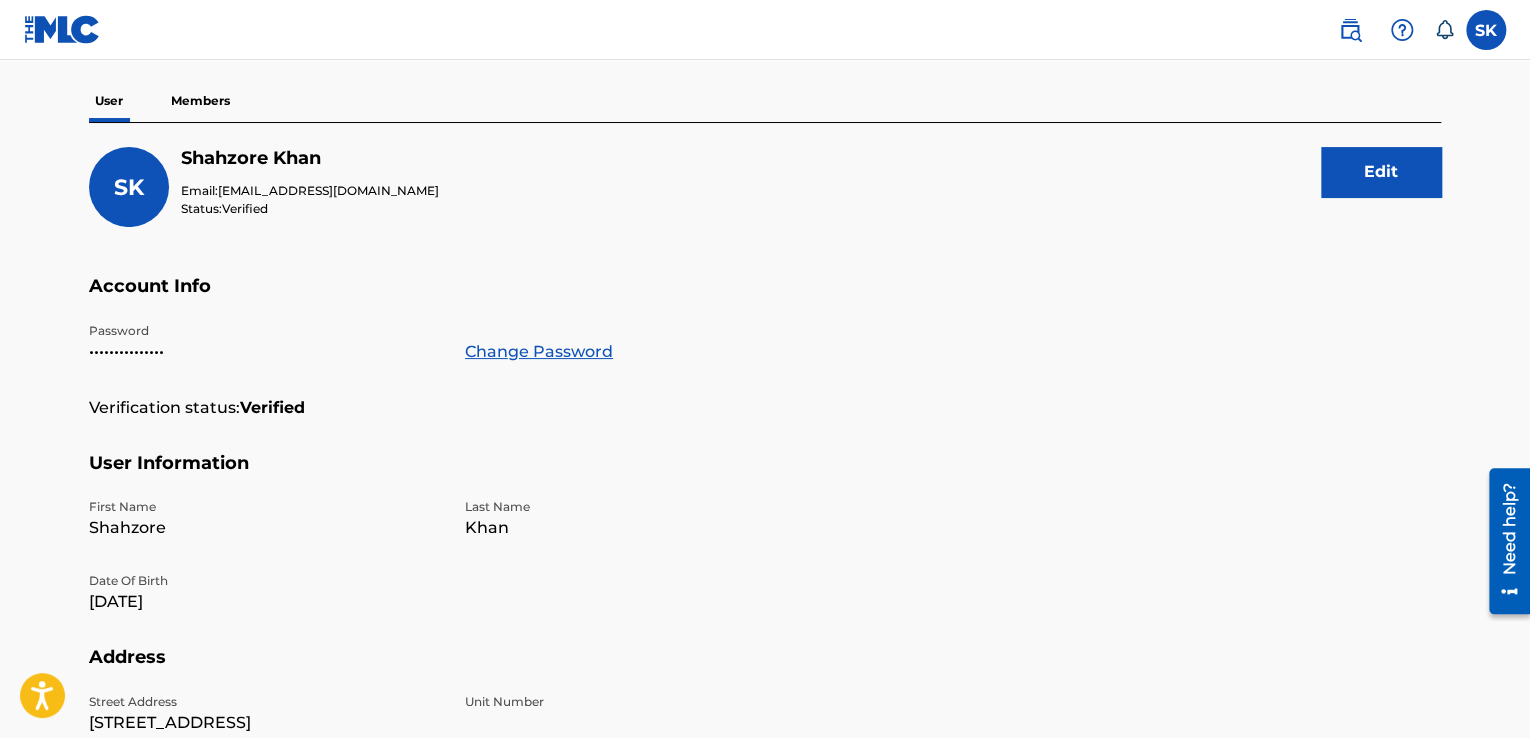 click on "Members" at bounding box center (200, 101) 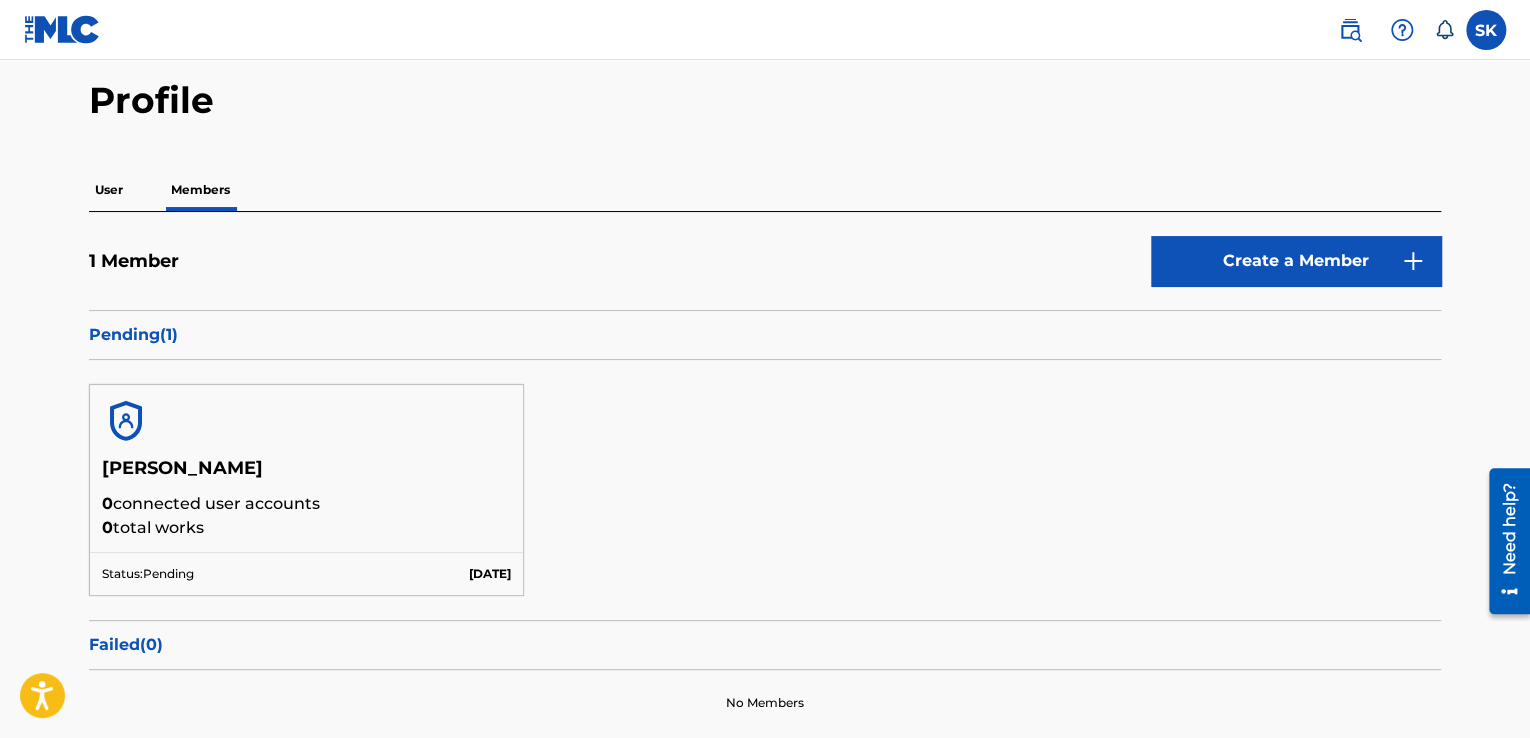 scroll, scrollTop: 100, scrollLeft: 0, axis: vertical 